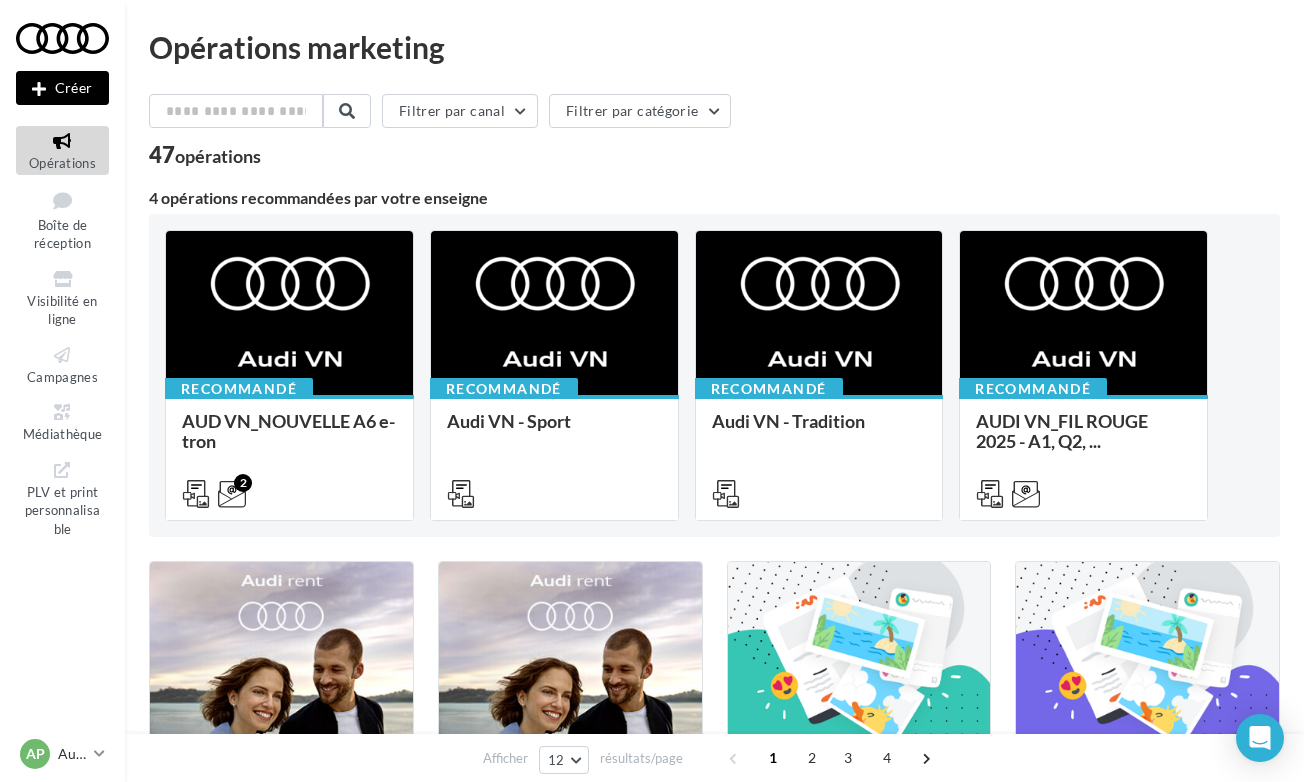 scroll, scrollTop: 0, scrollLeft: 0, axis: both 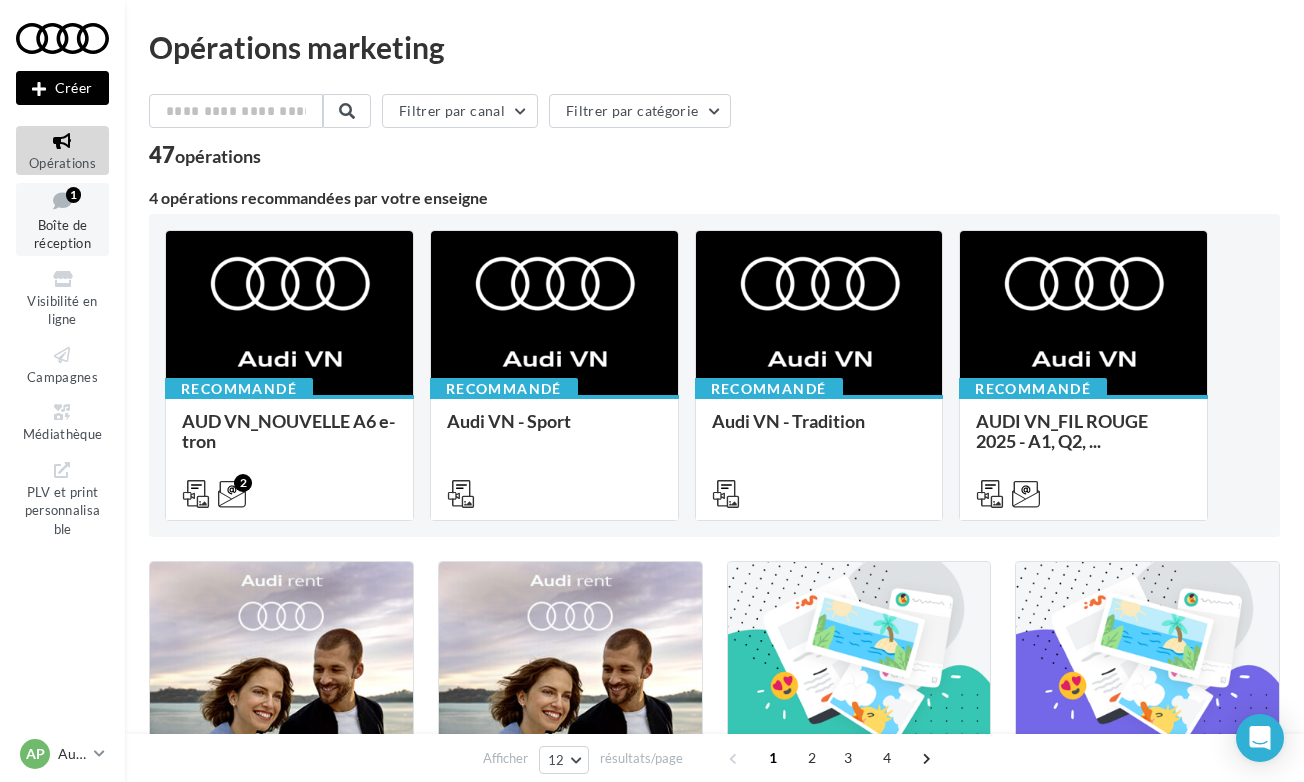 click on "Boîte de réception" at bounding box center (62, 234) 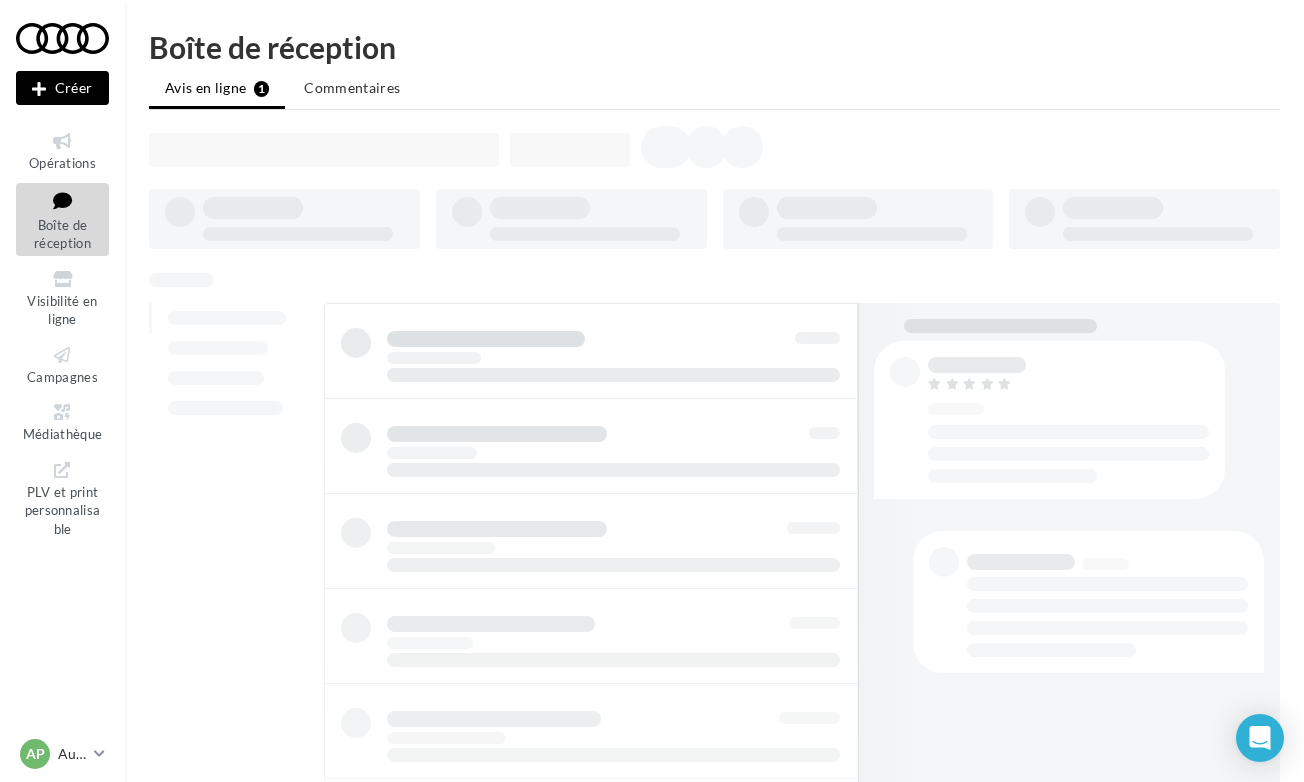 scroll, scrollTop: 0, scrollLeft: 0, axis: both 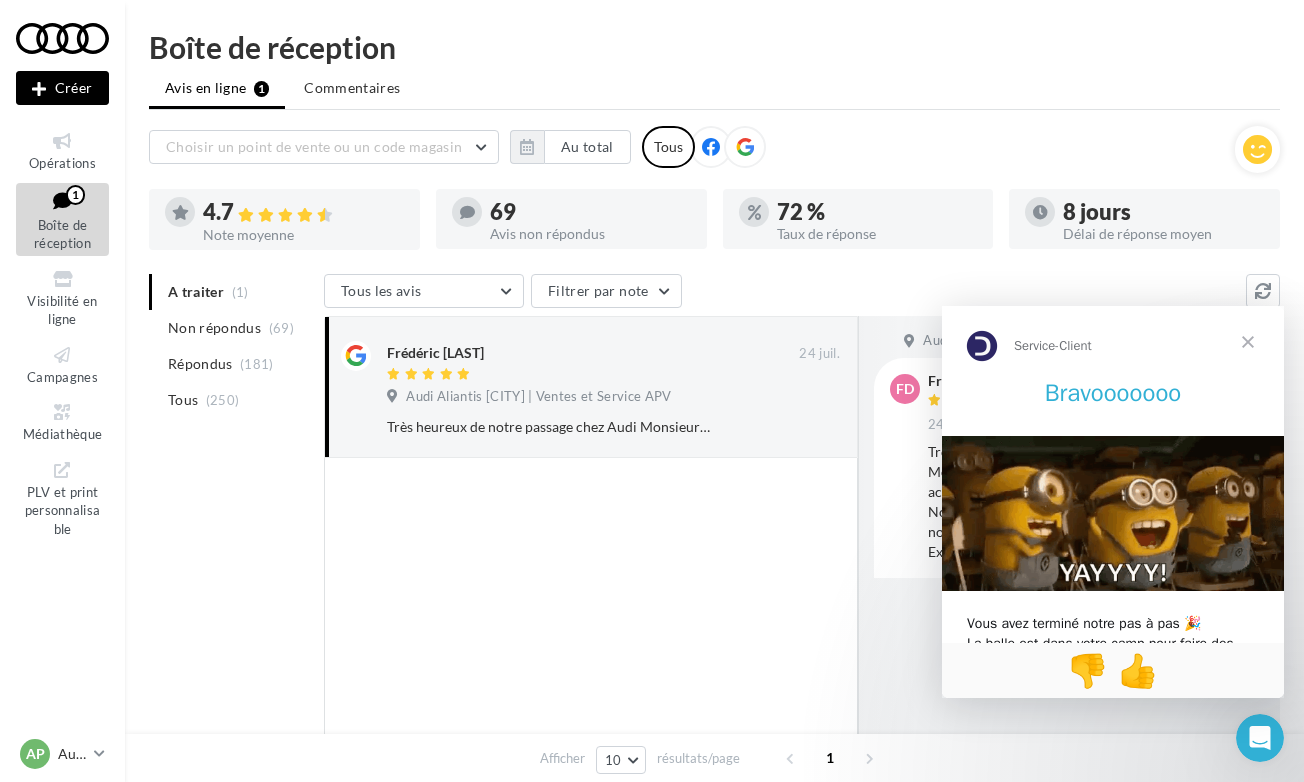 click at bounding box center [1248, 342] 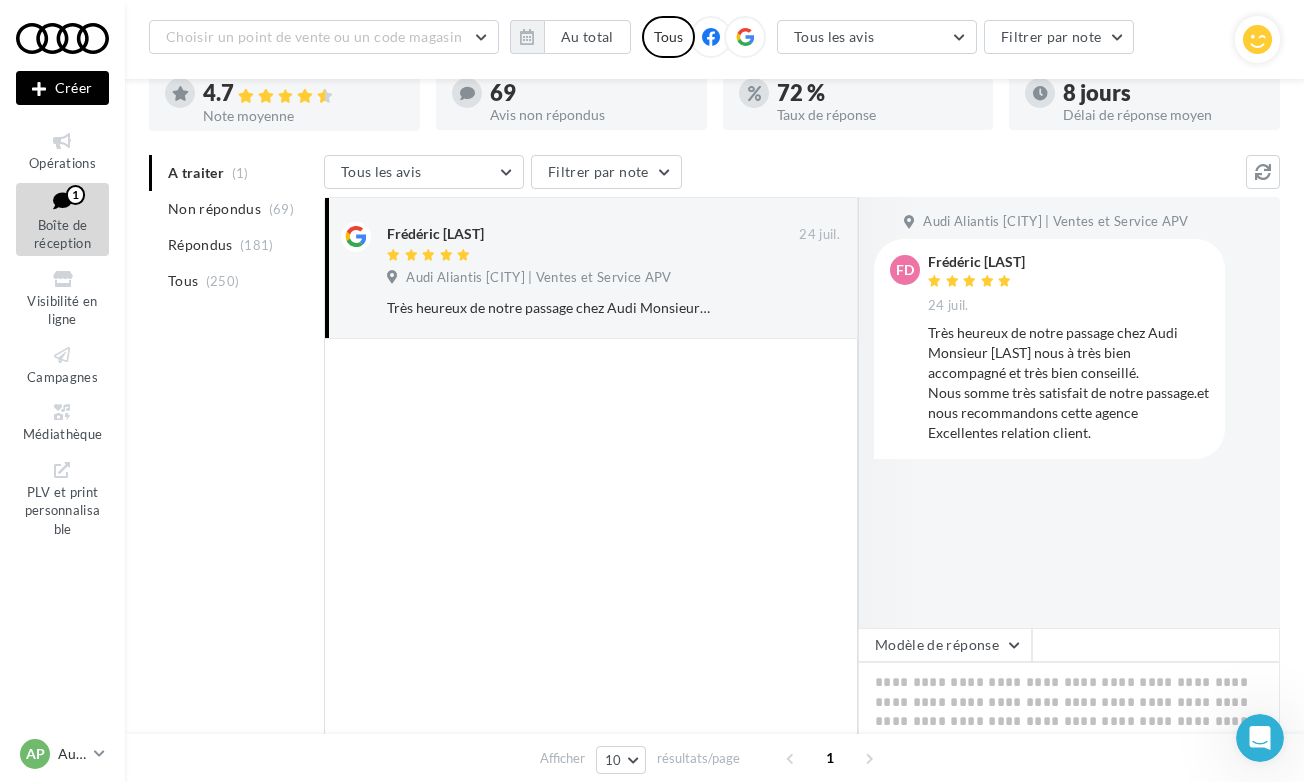 scroll, scrollTop: 316, scrollLeft: 0, axis: vertical 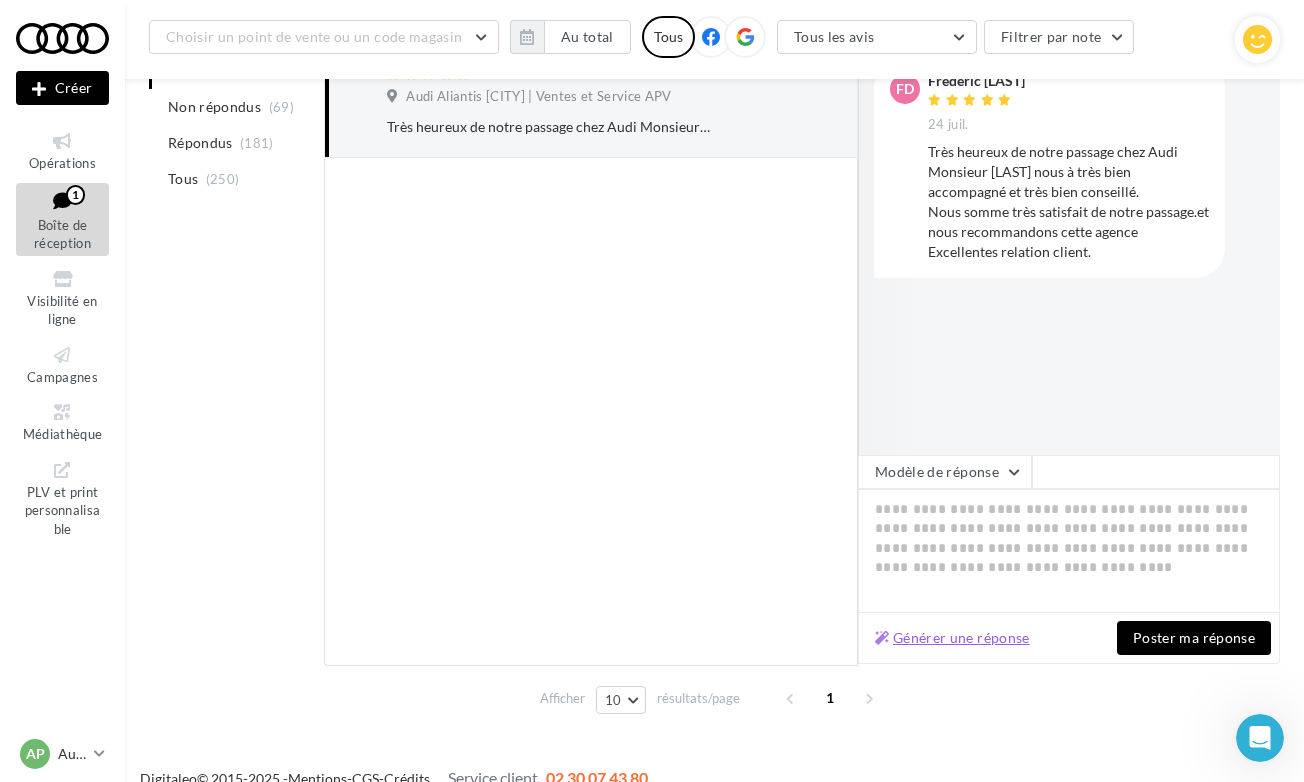 click on "Générer une réponse" at bounding box center (952, 638) 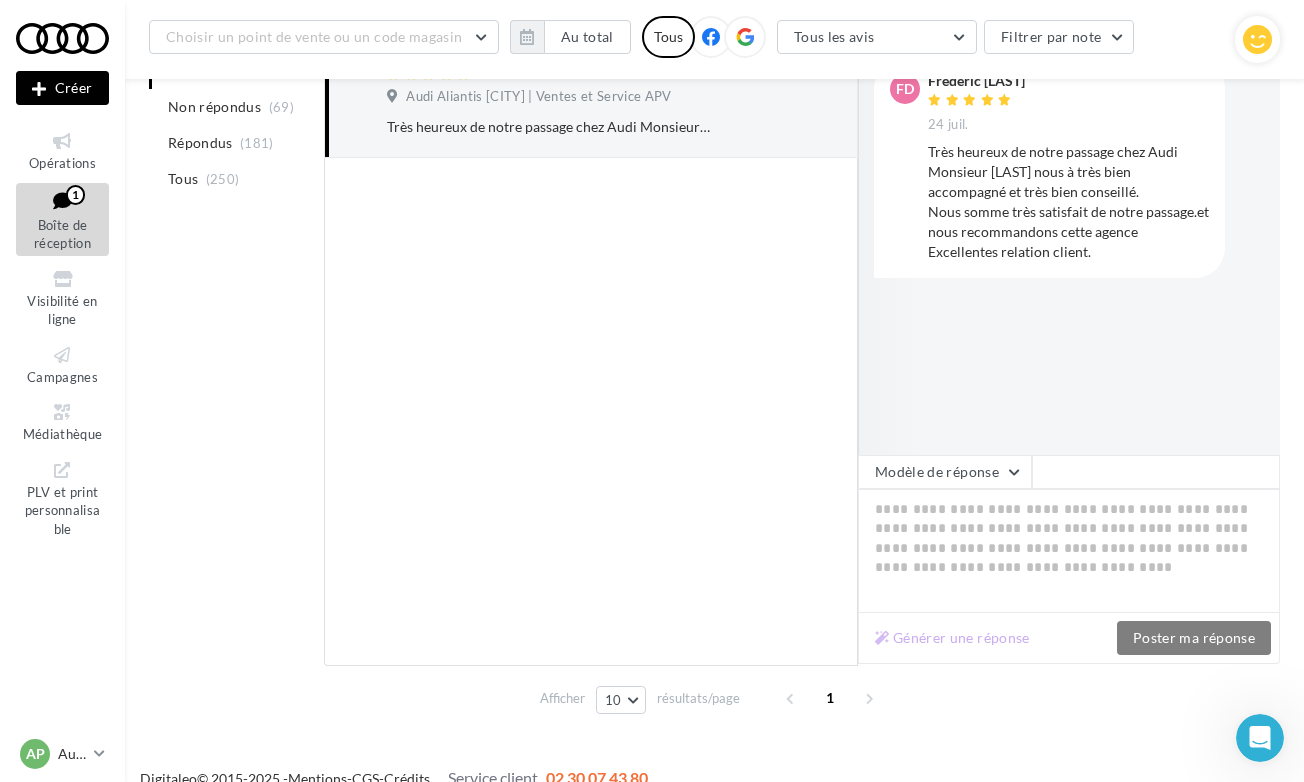 type on "**********" 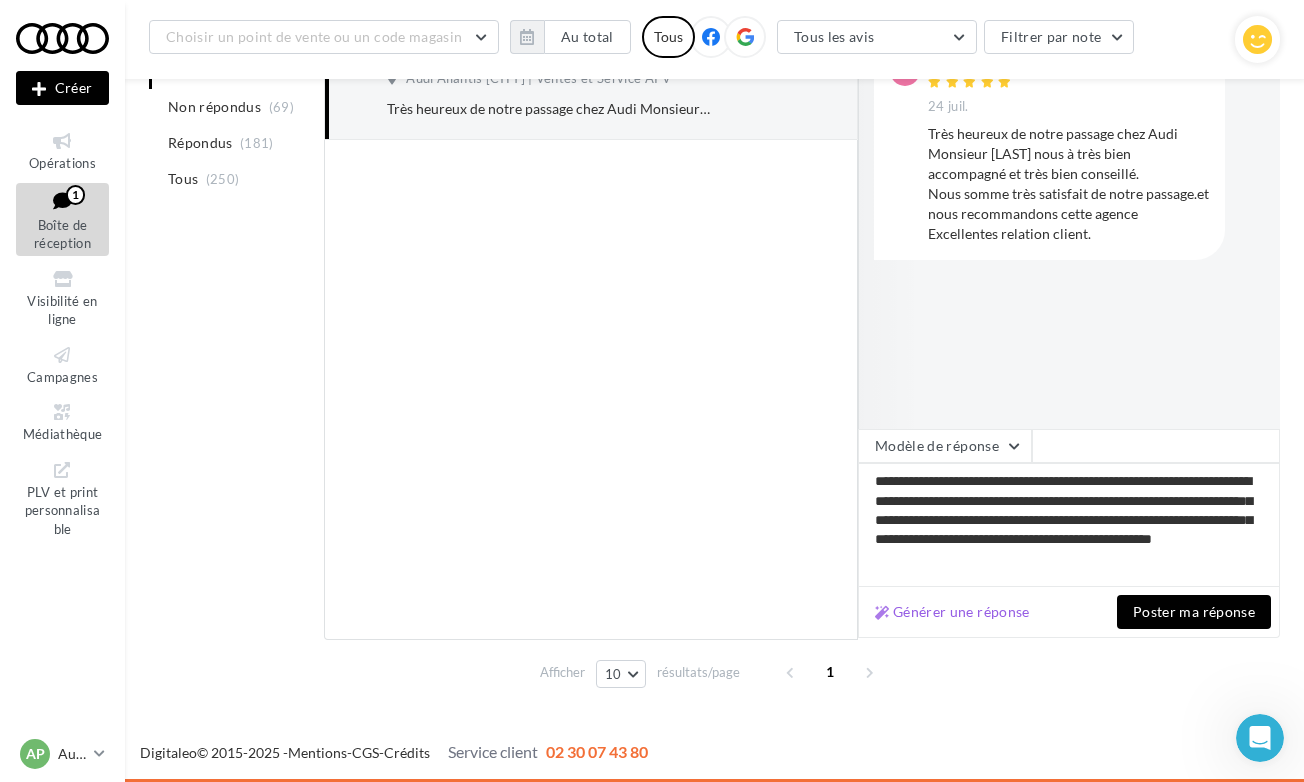 scroll, scrollTop: 341, scrollLeft: 0, axis: vertical 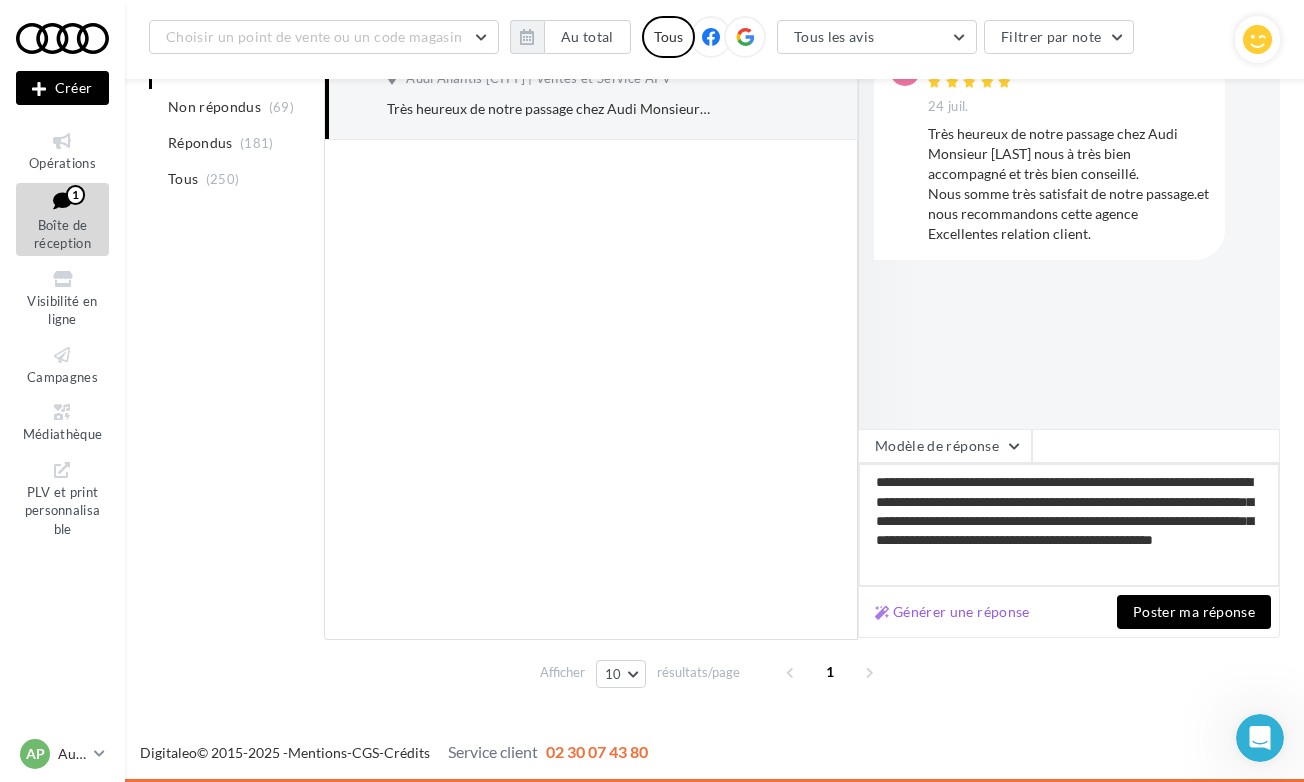 click on "**********" at bounding box center [1069, 525] 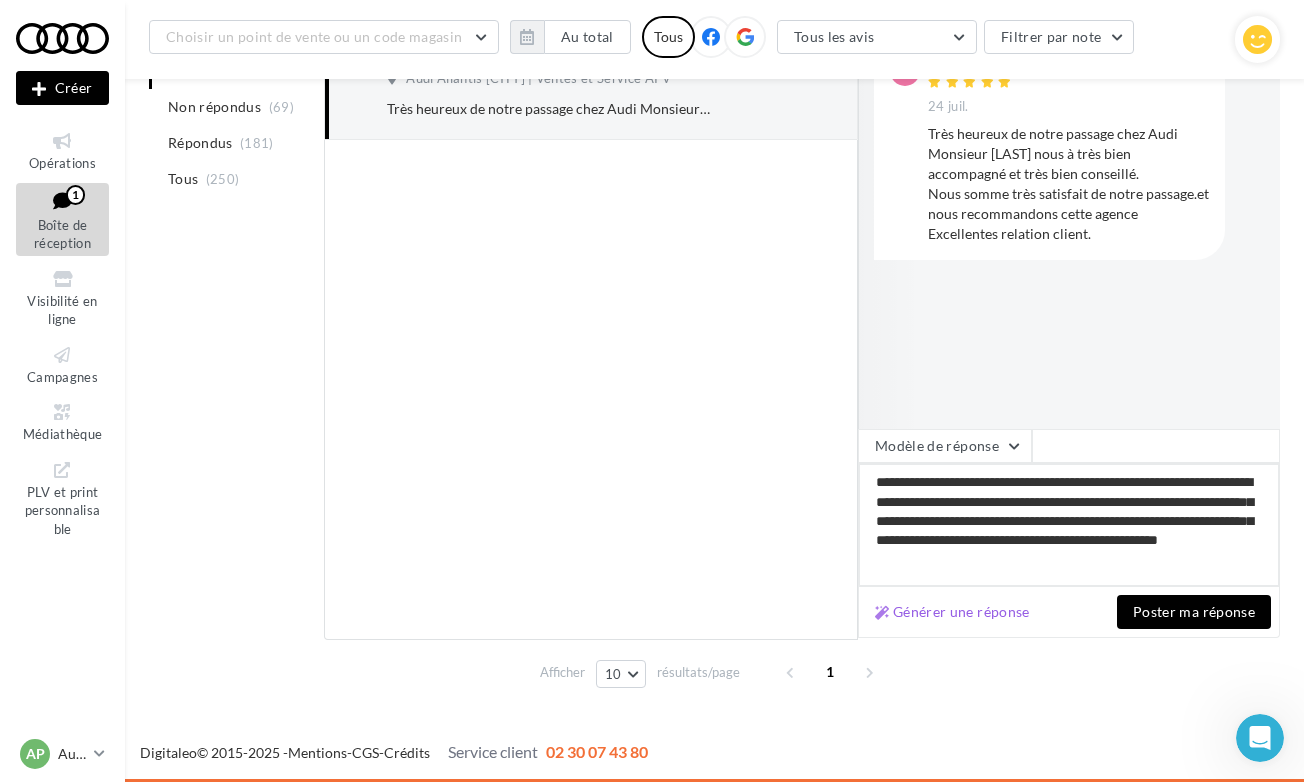 scroll, scrollTop: 2, scrollLeft: 0, axis: vertical 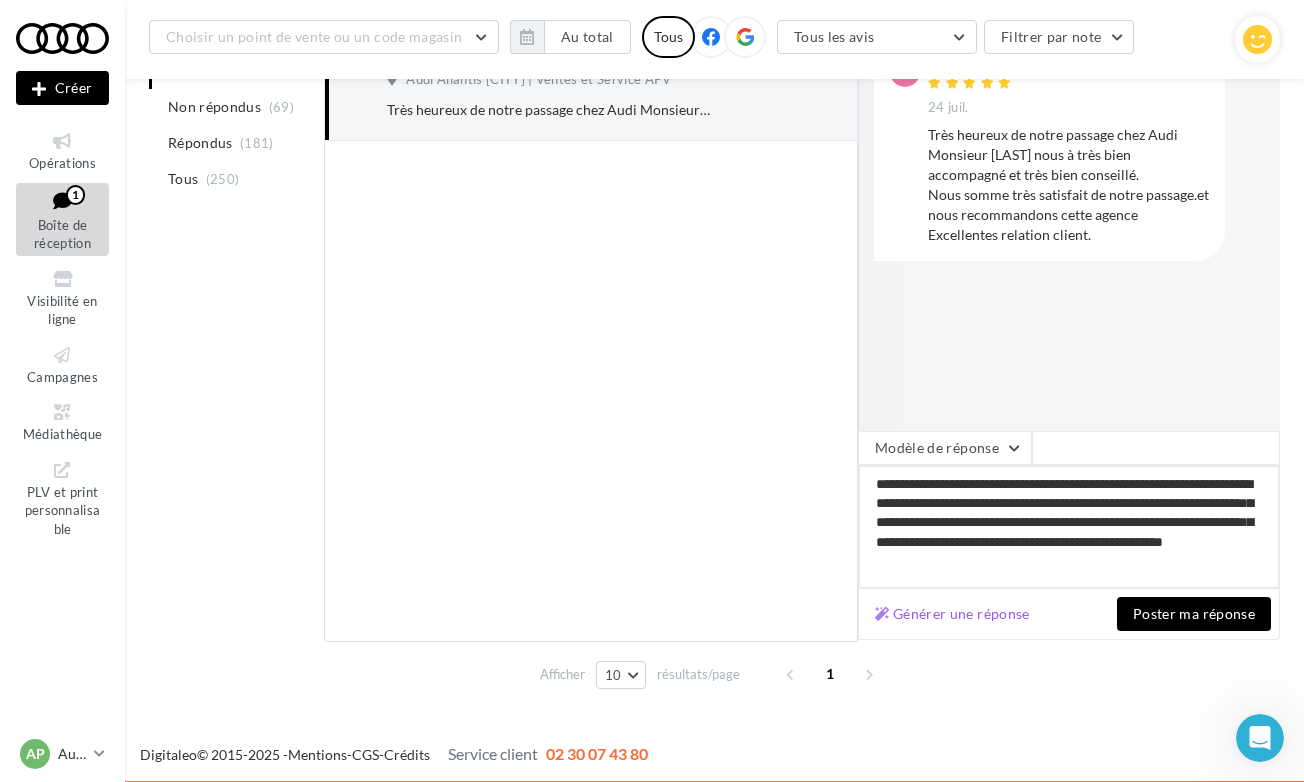 type on "**********" 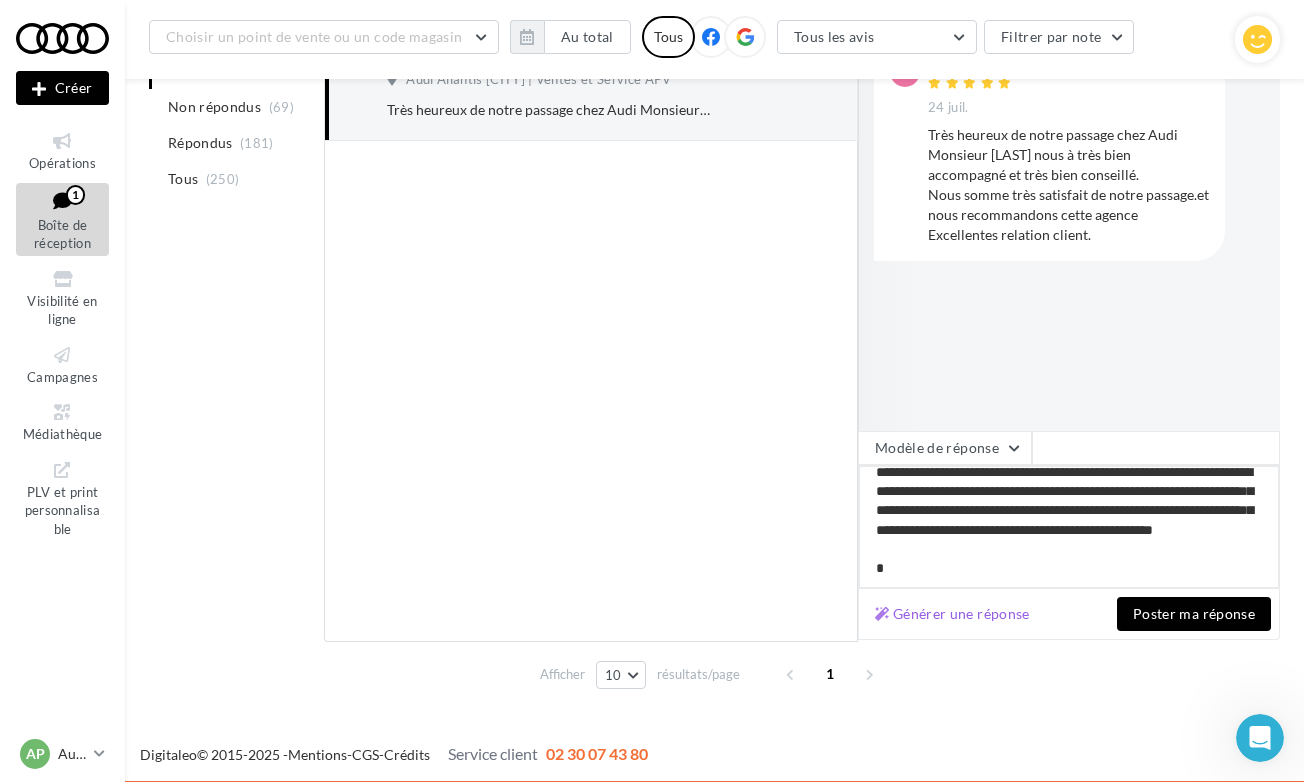 type on "**********" 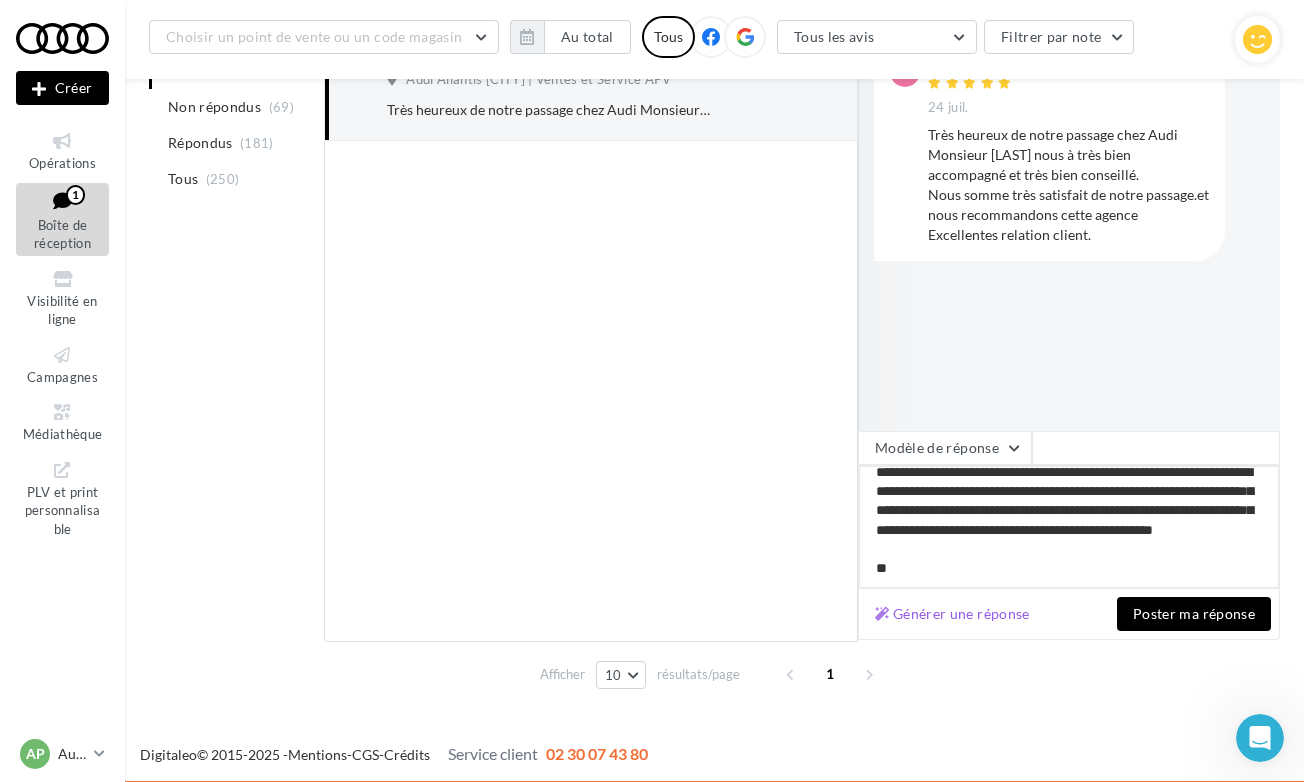 type on "**********" 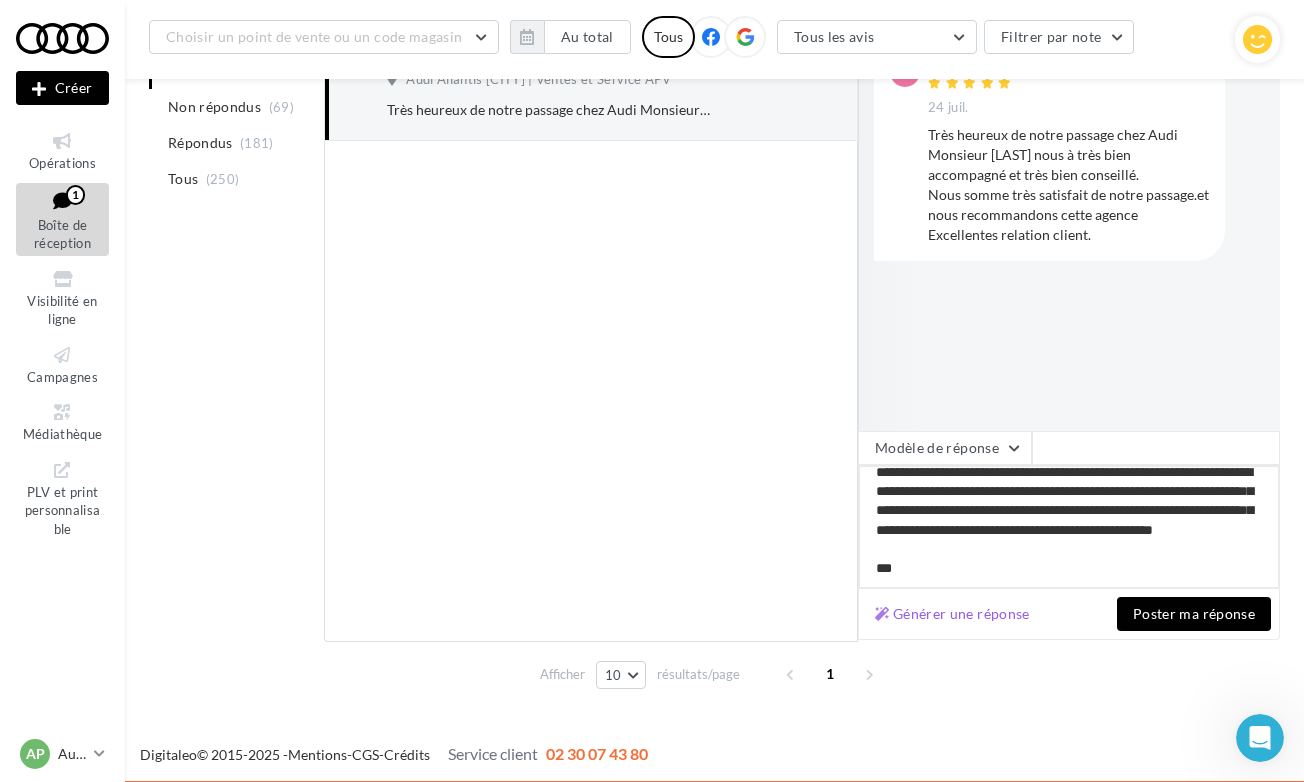 type on "**********" 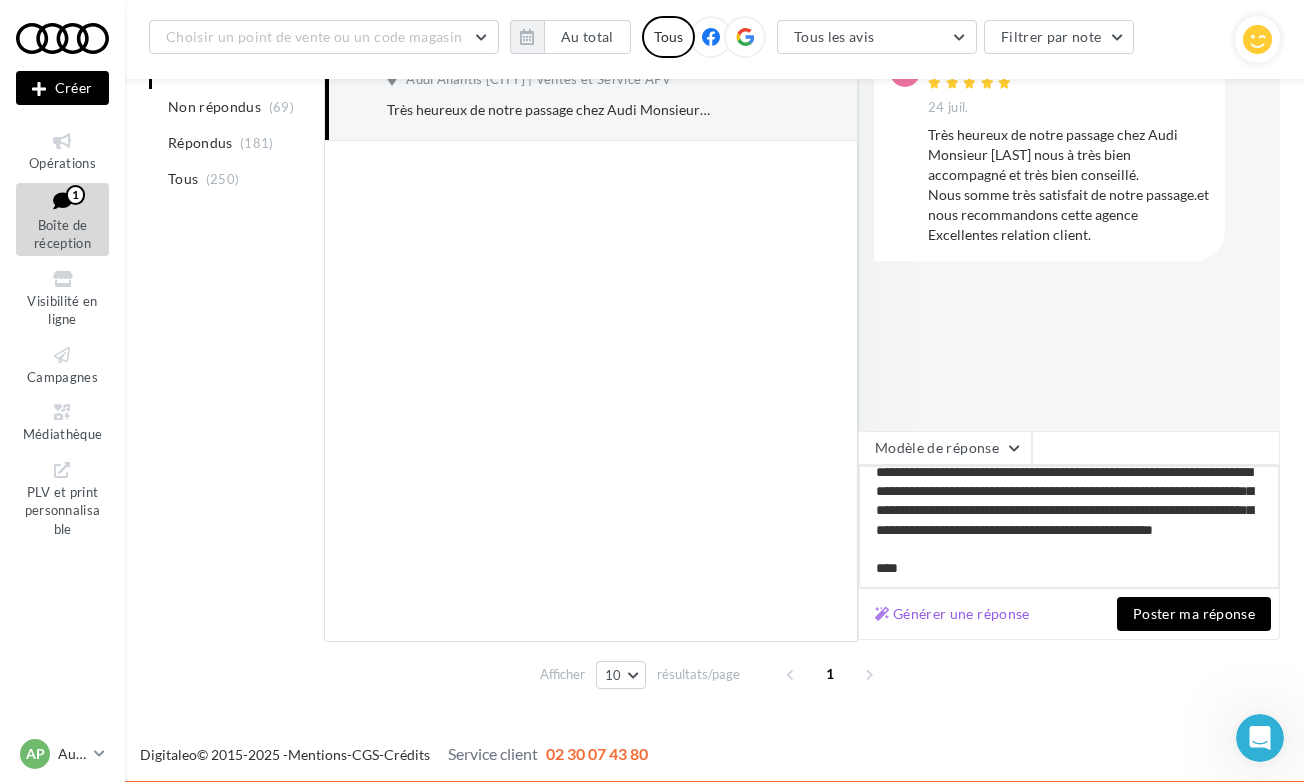 type on "**********" 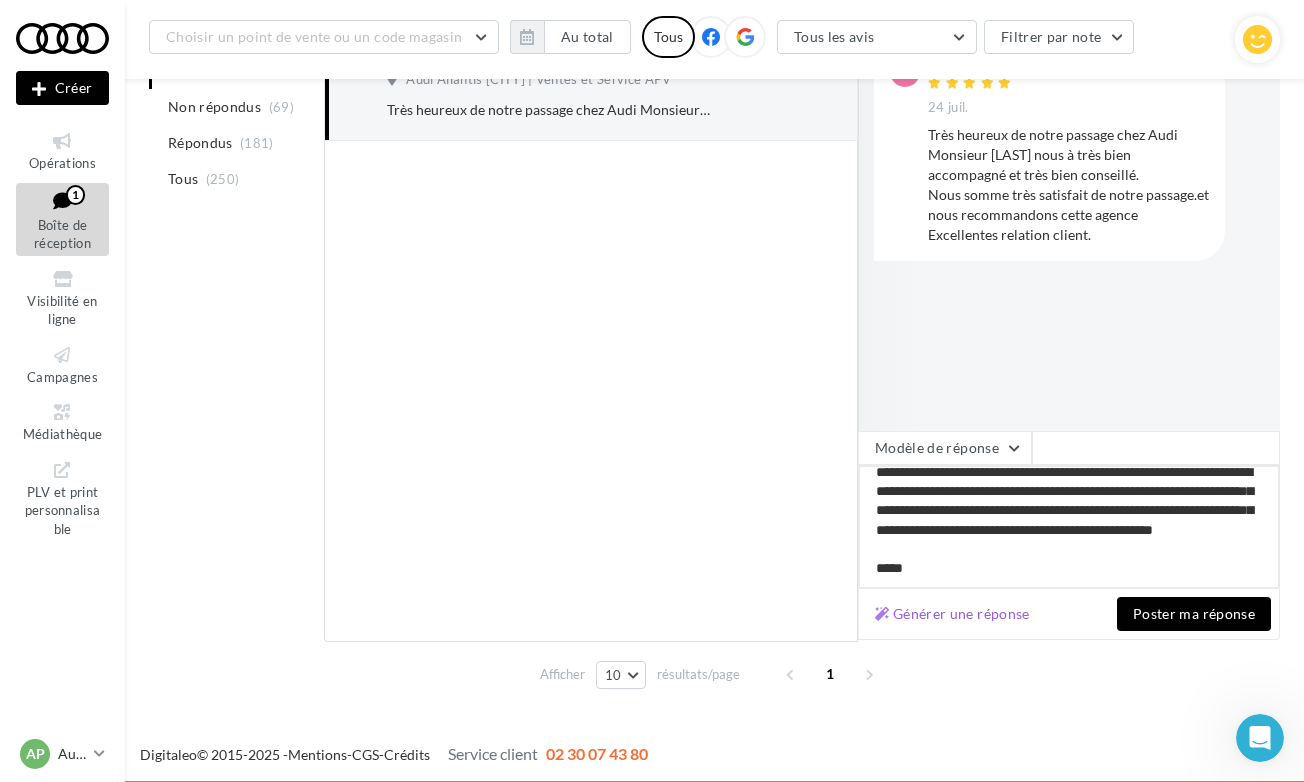 type on "**********" 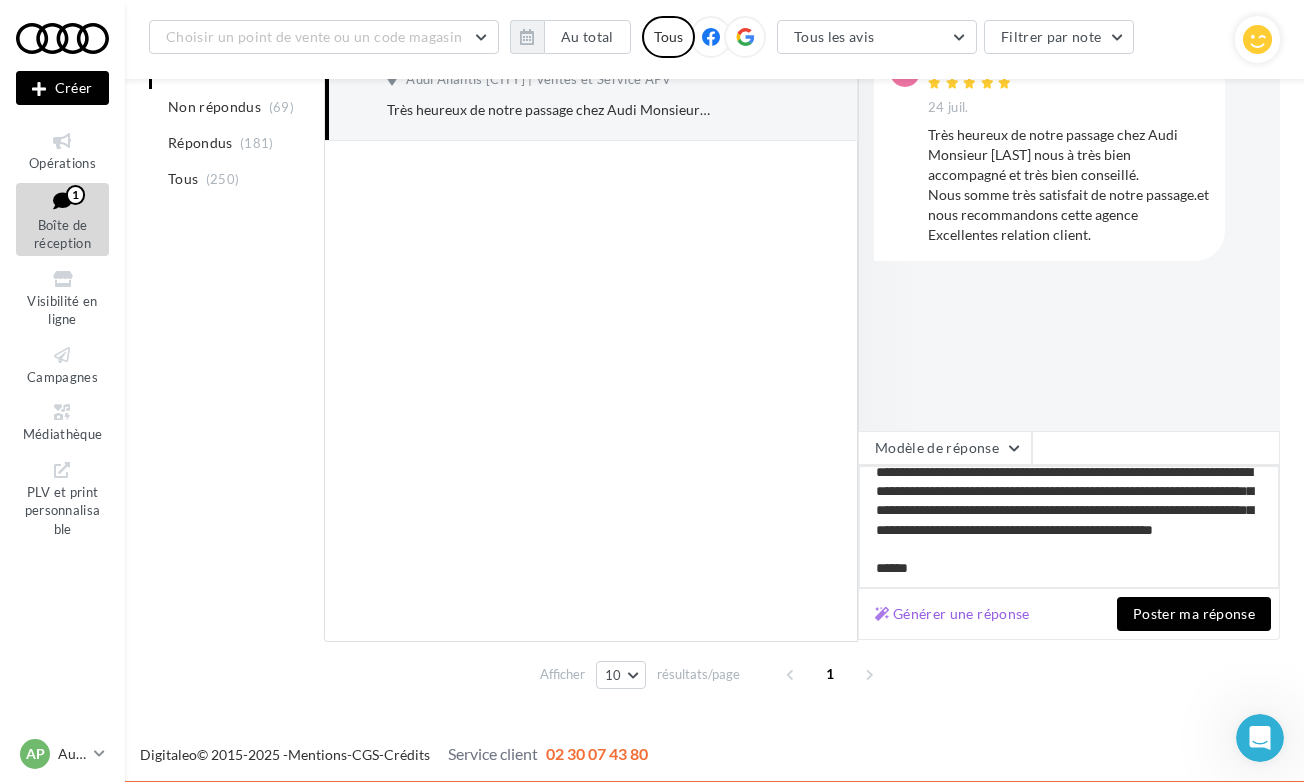 type on "**********" 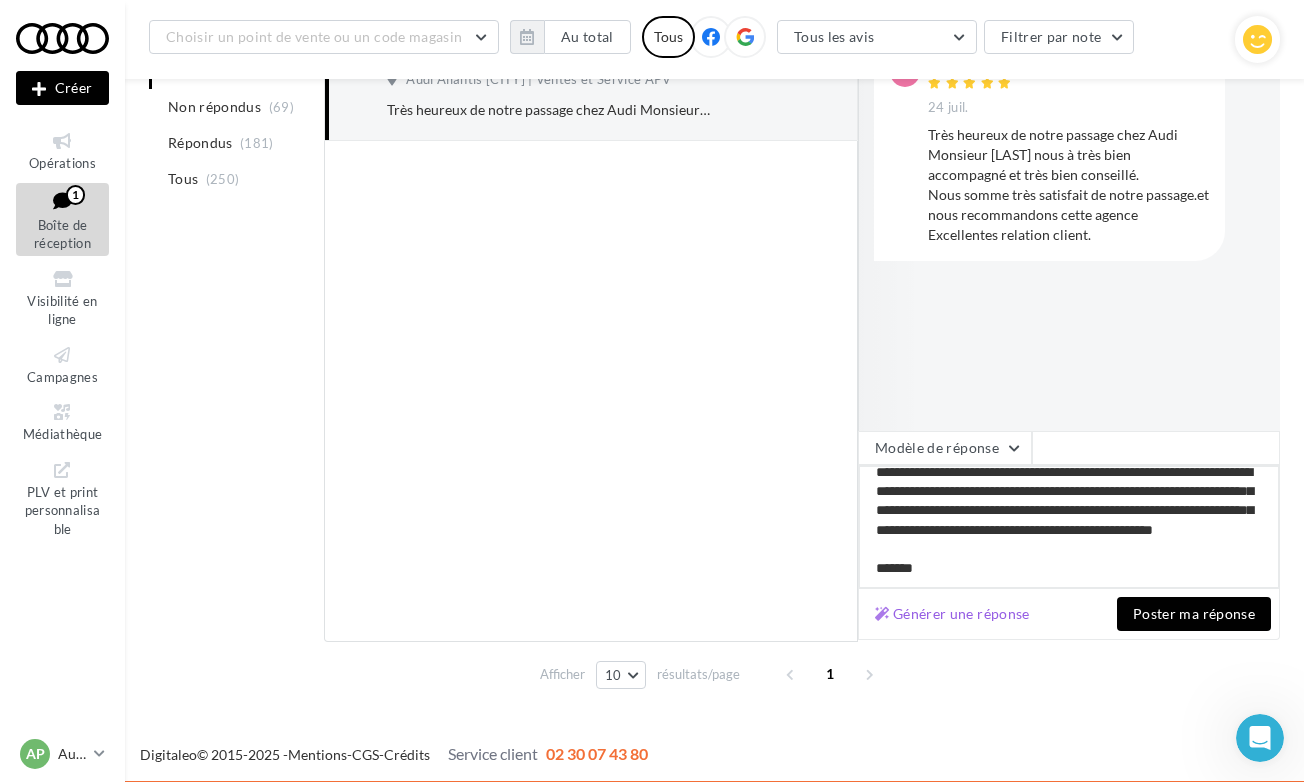 type on "**********" 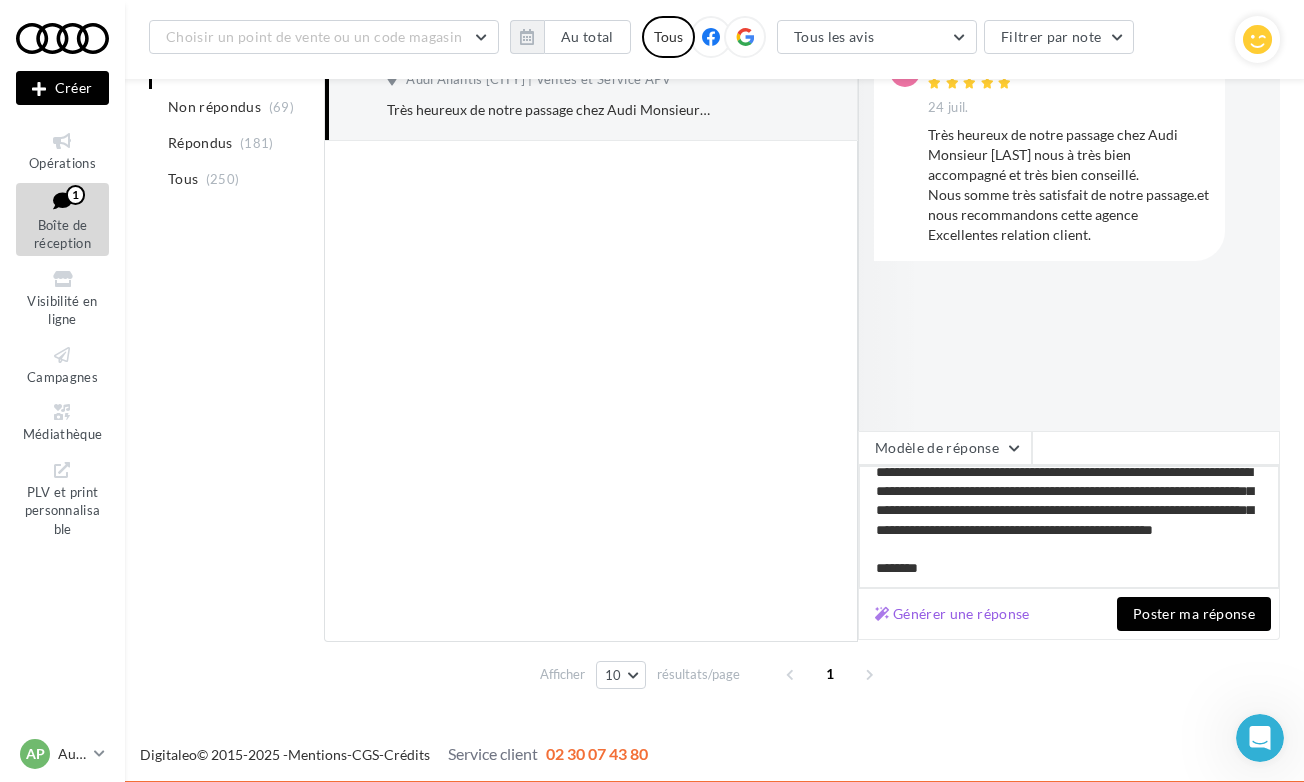 type on "**********" 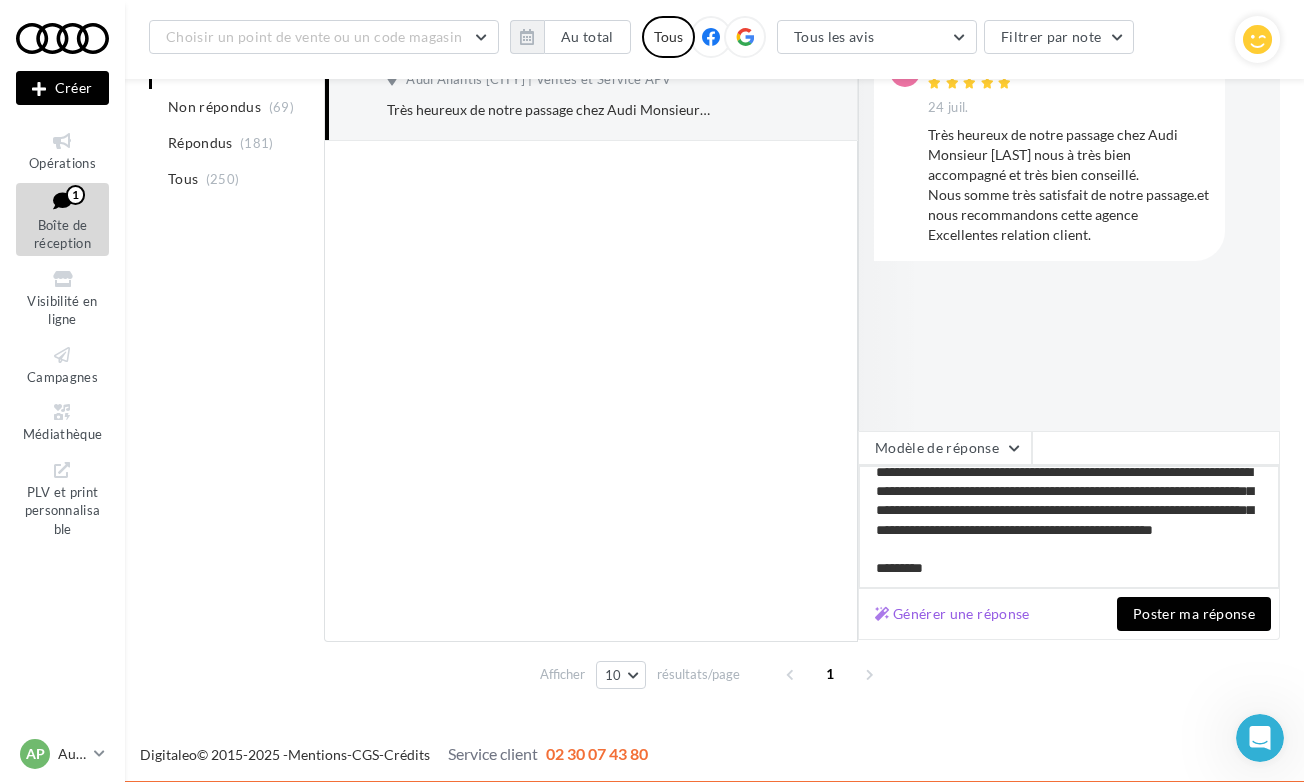 type on "**********" 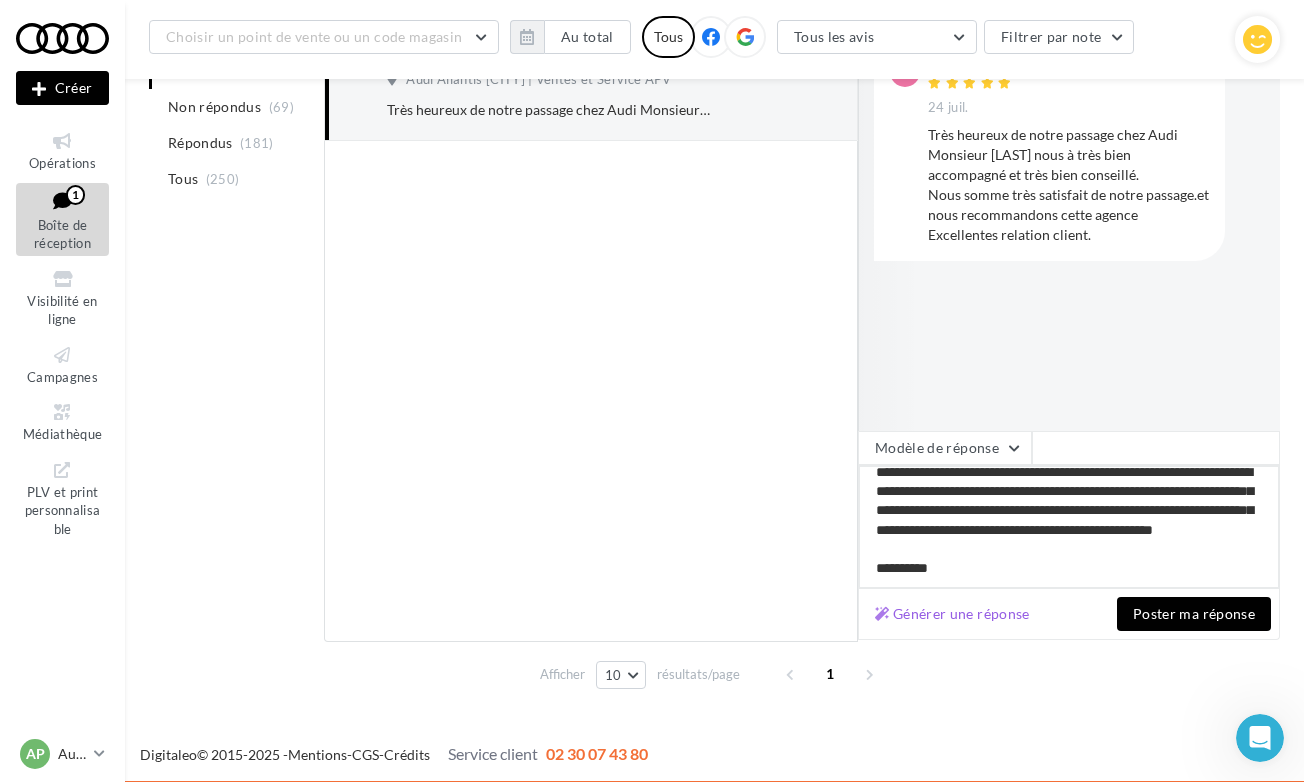 type on "**********" 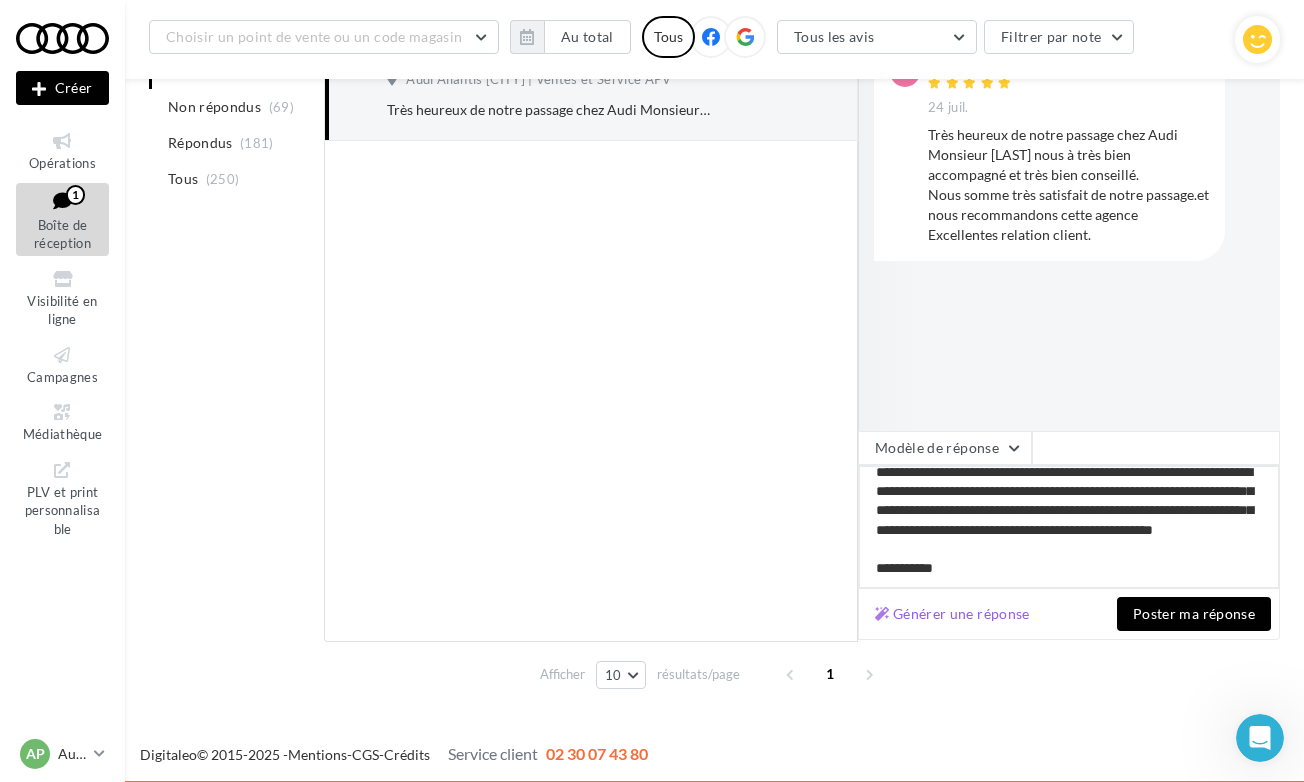 type on "**********" 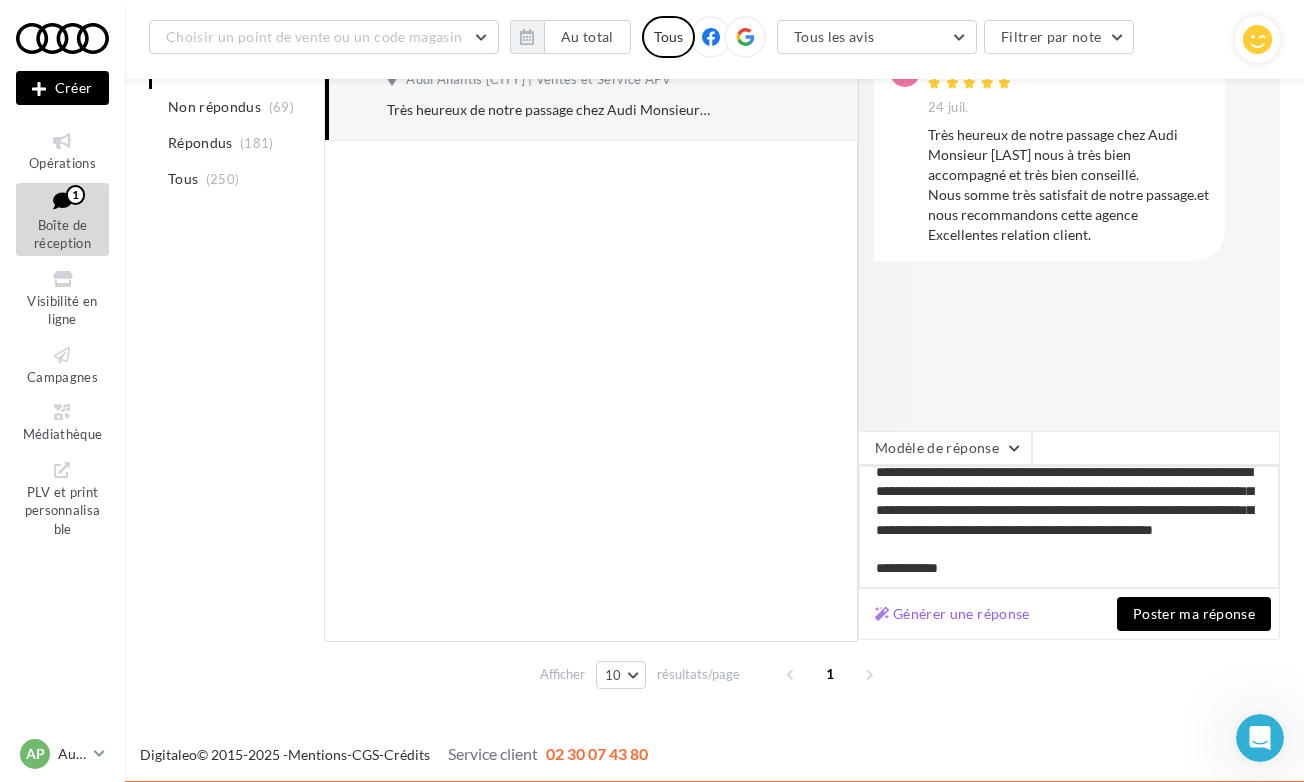 type on "**********" 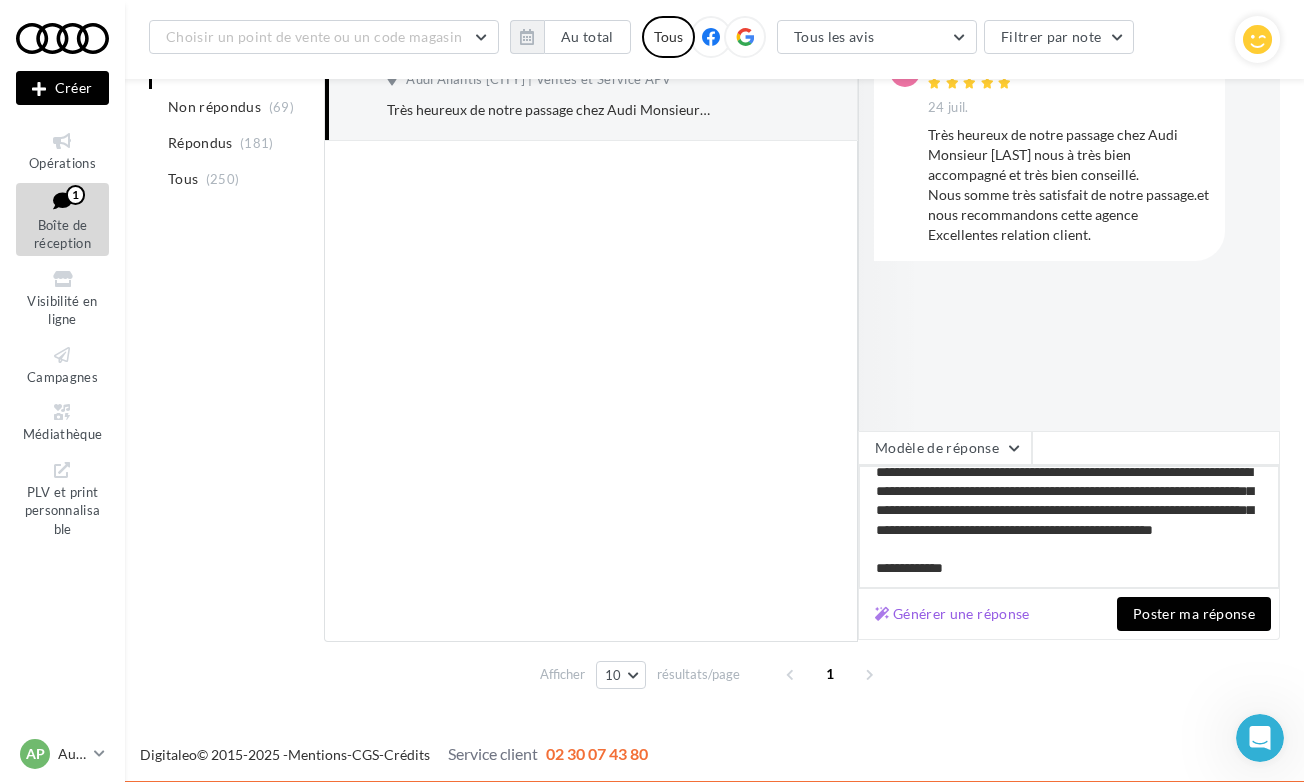 type on "**********" 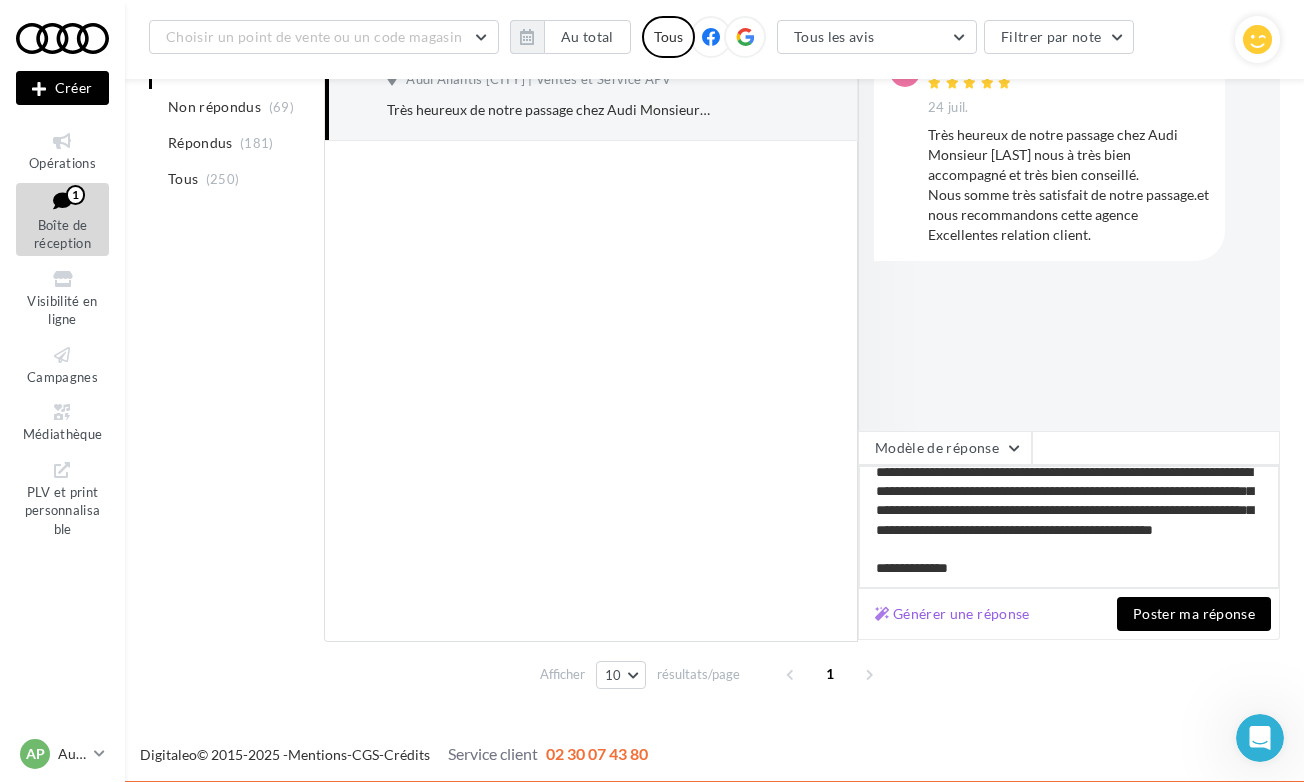 type on "**********" 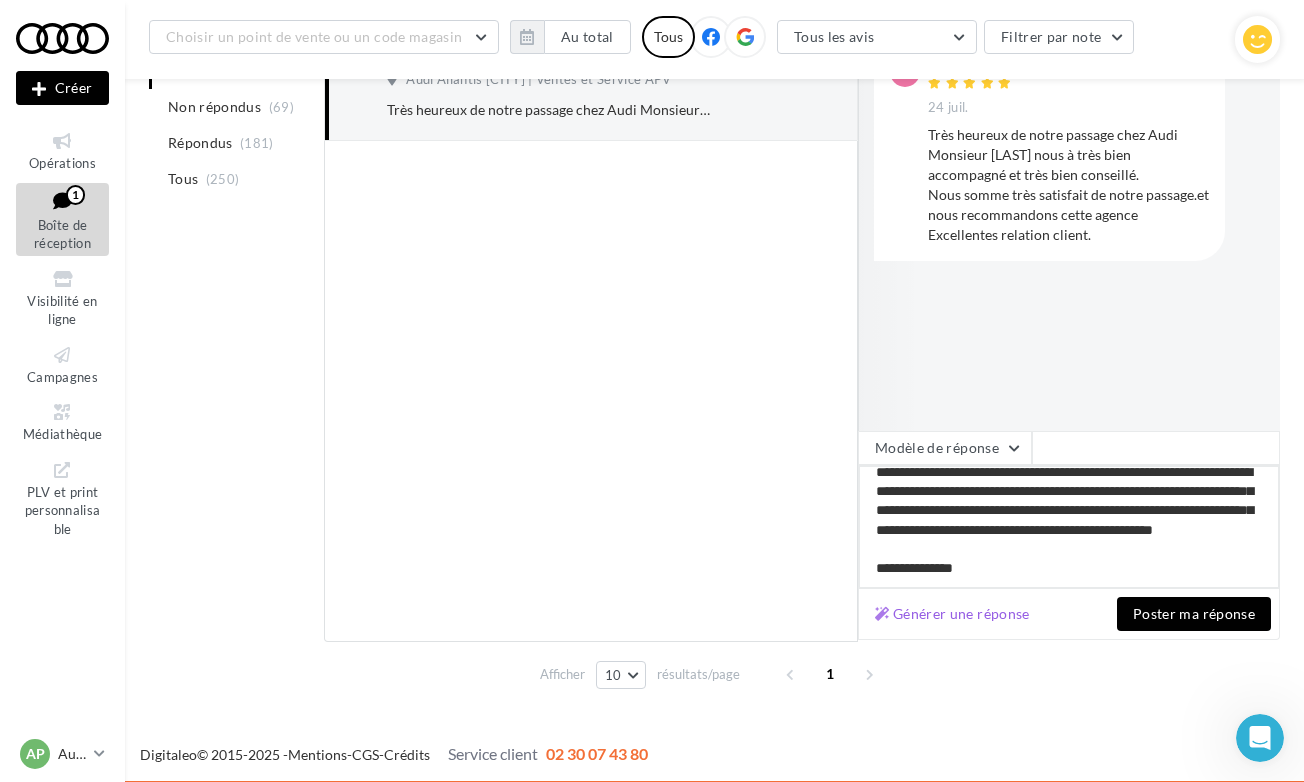 type on "**********" 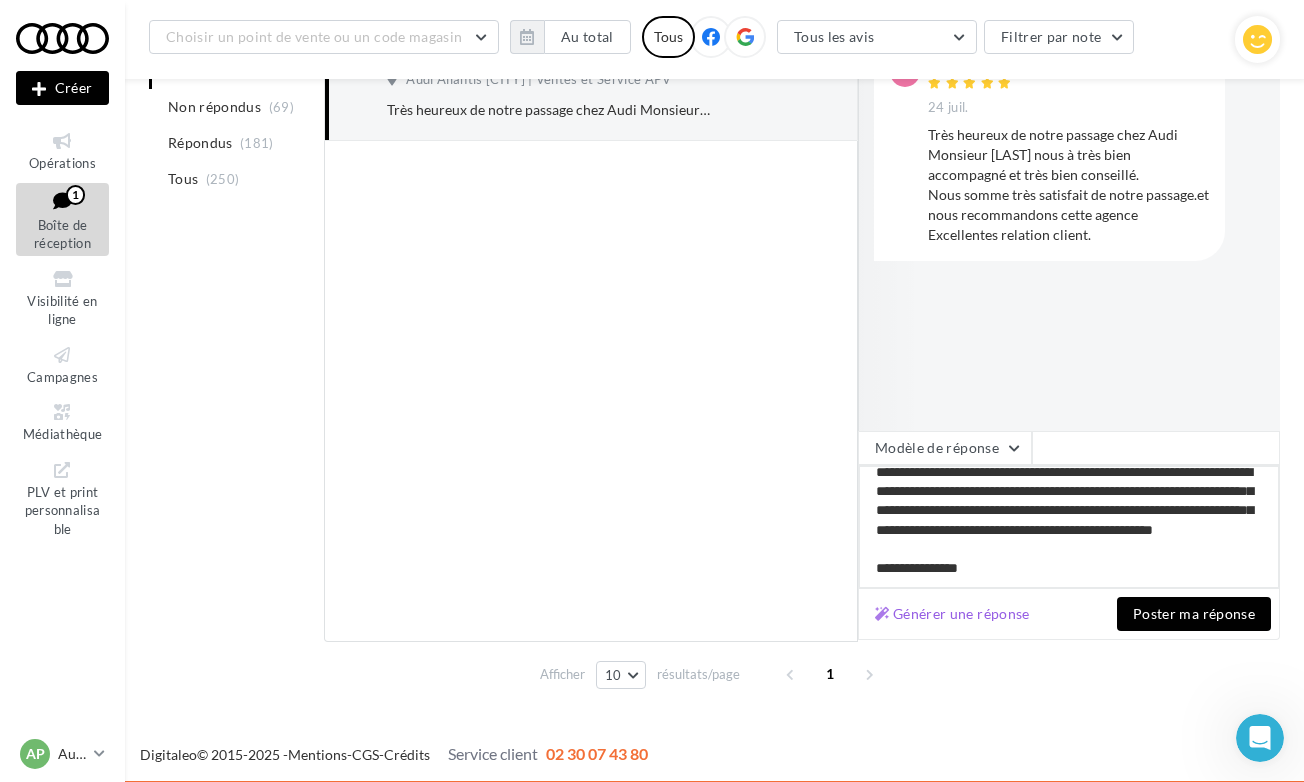 type on "**********" 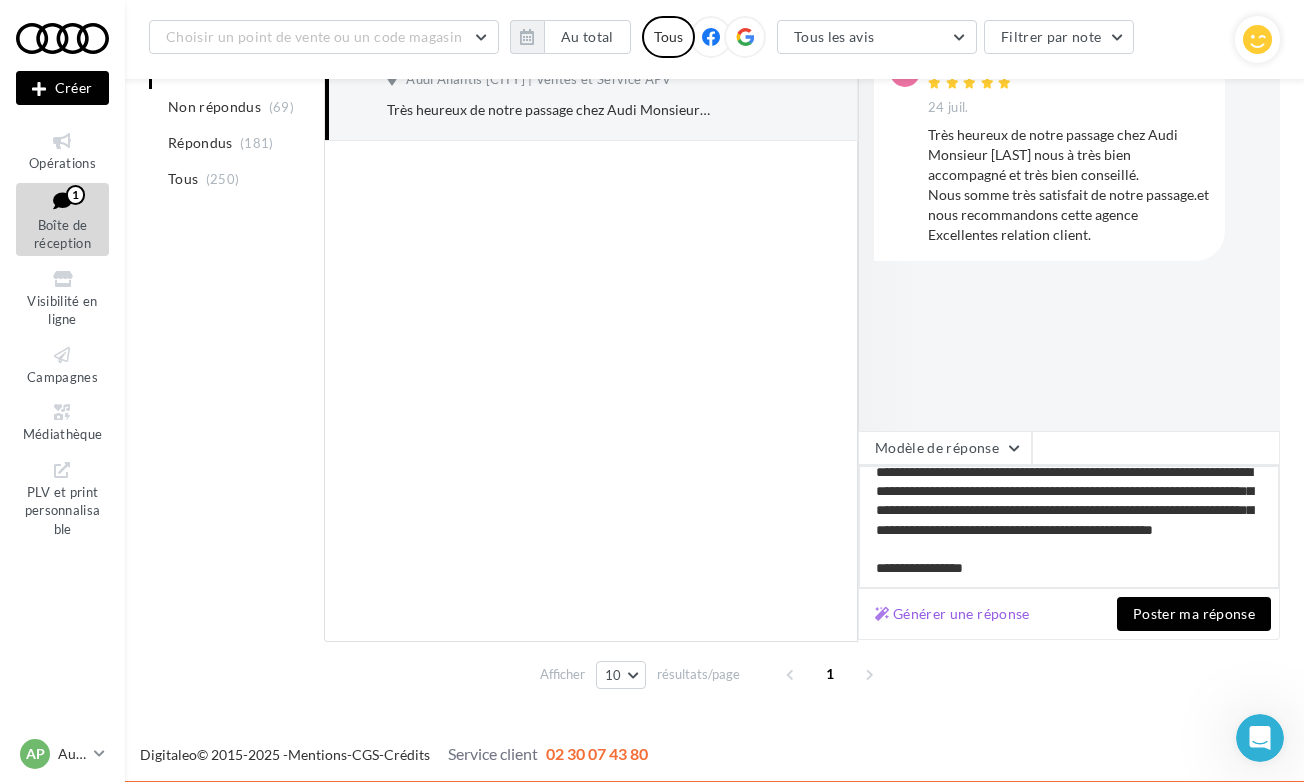 type on "**********" 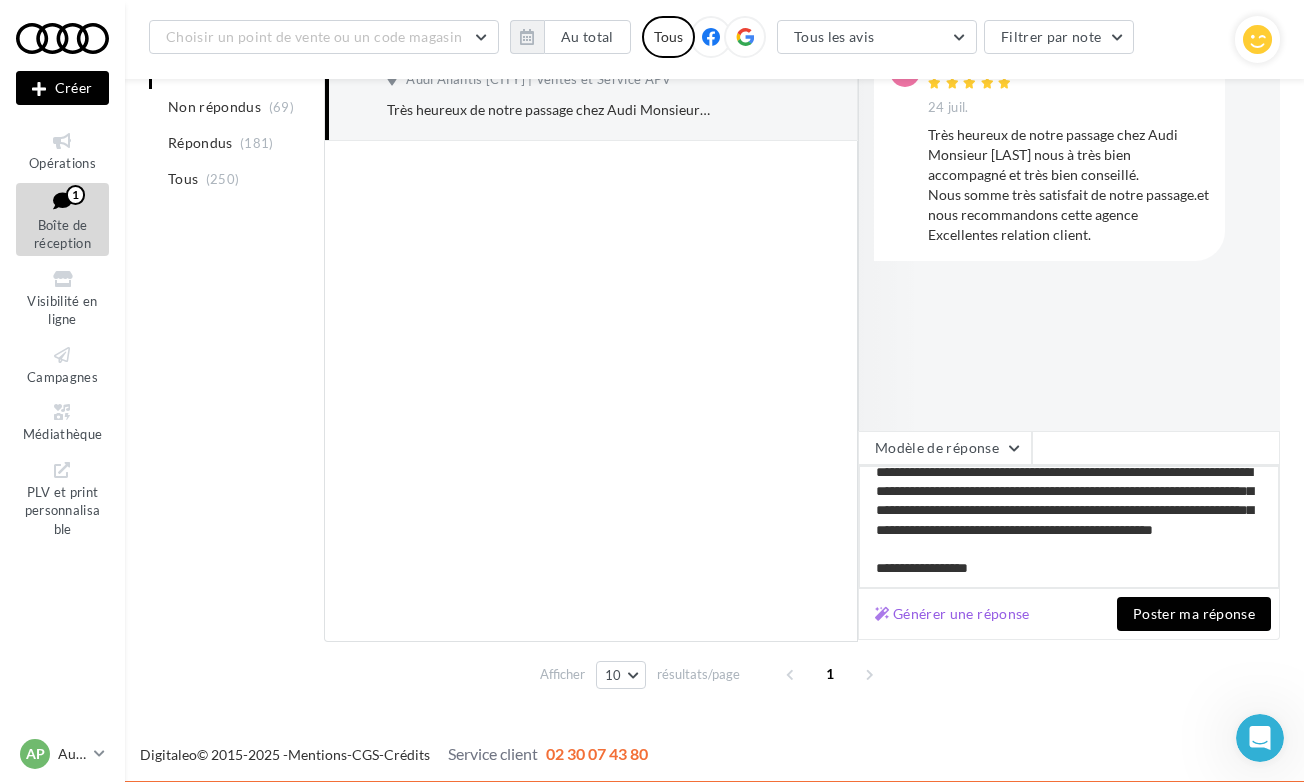 type on "**********" 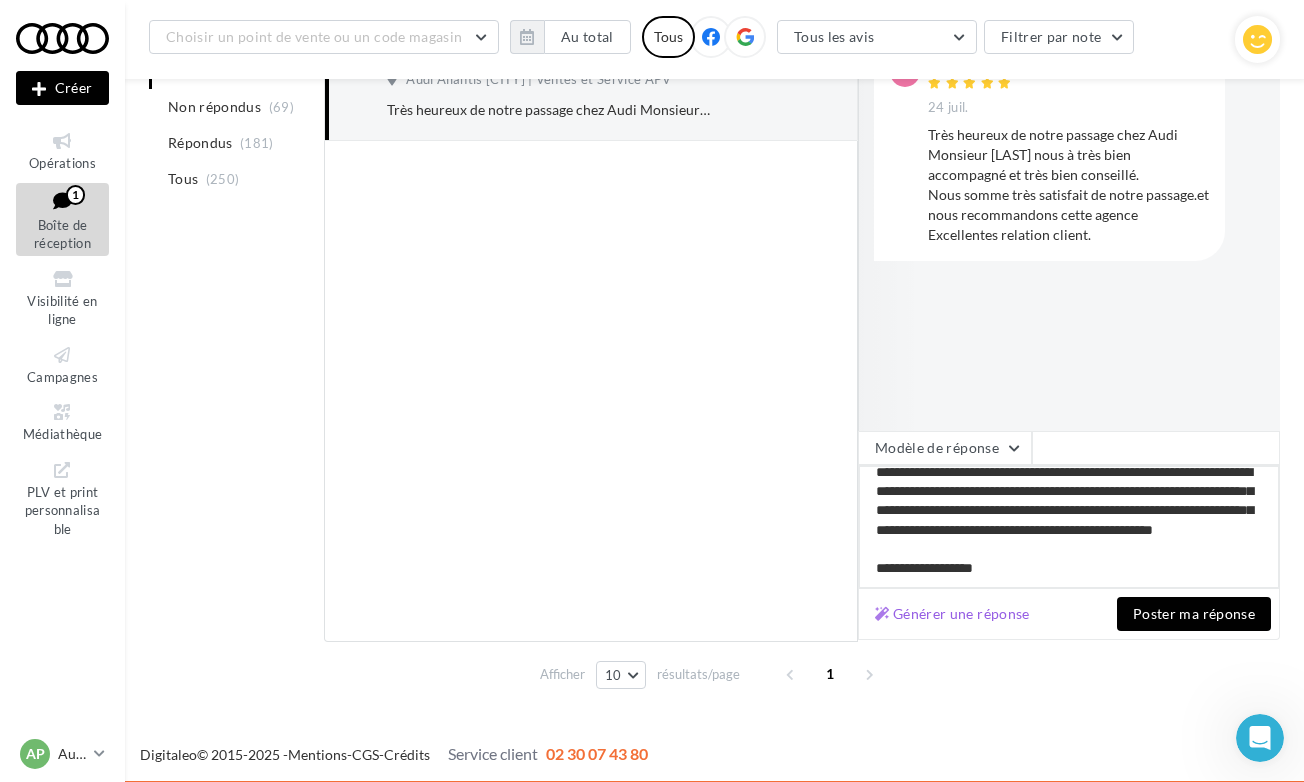 type on "**********" 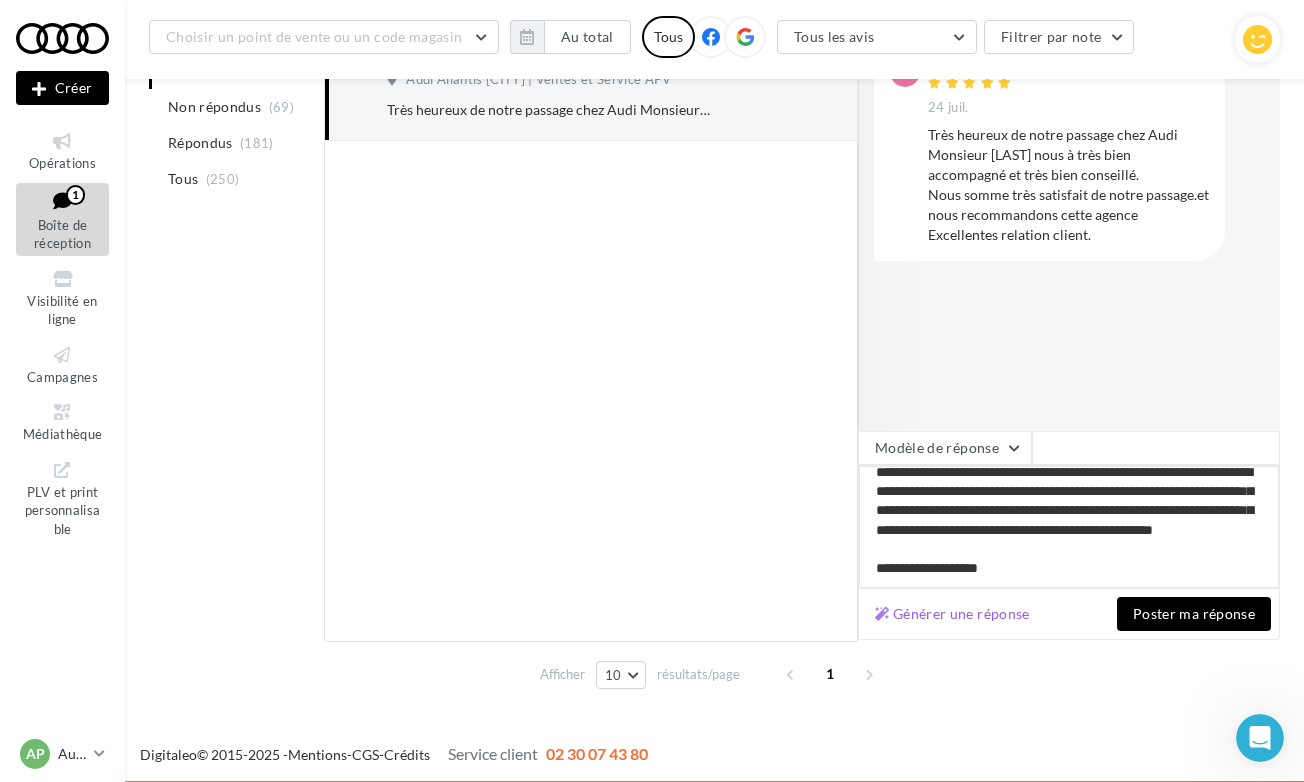 type on "**********" 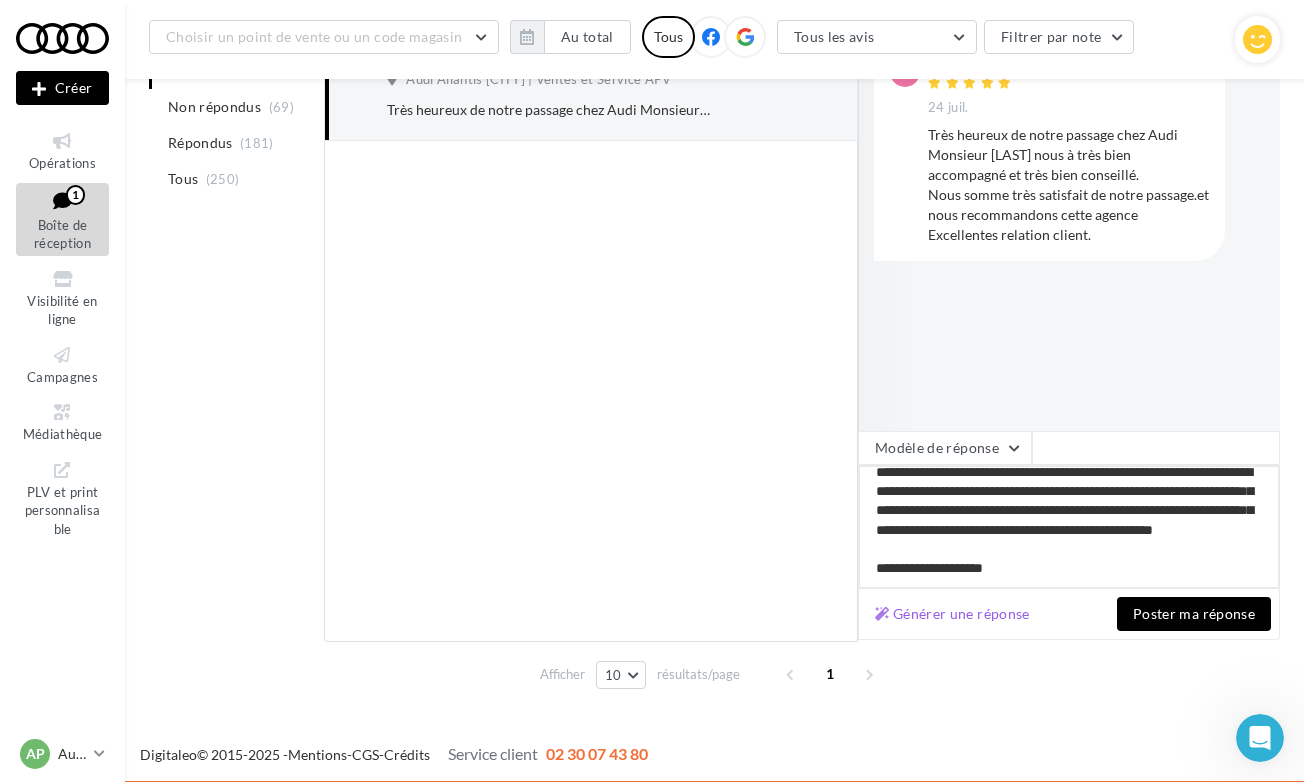 type on "**********" 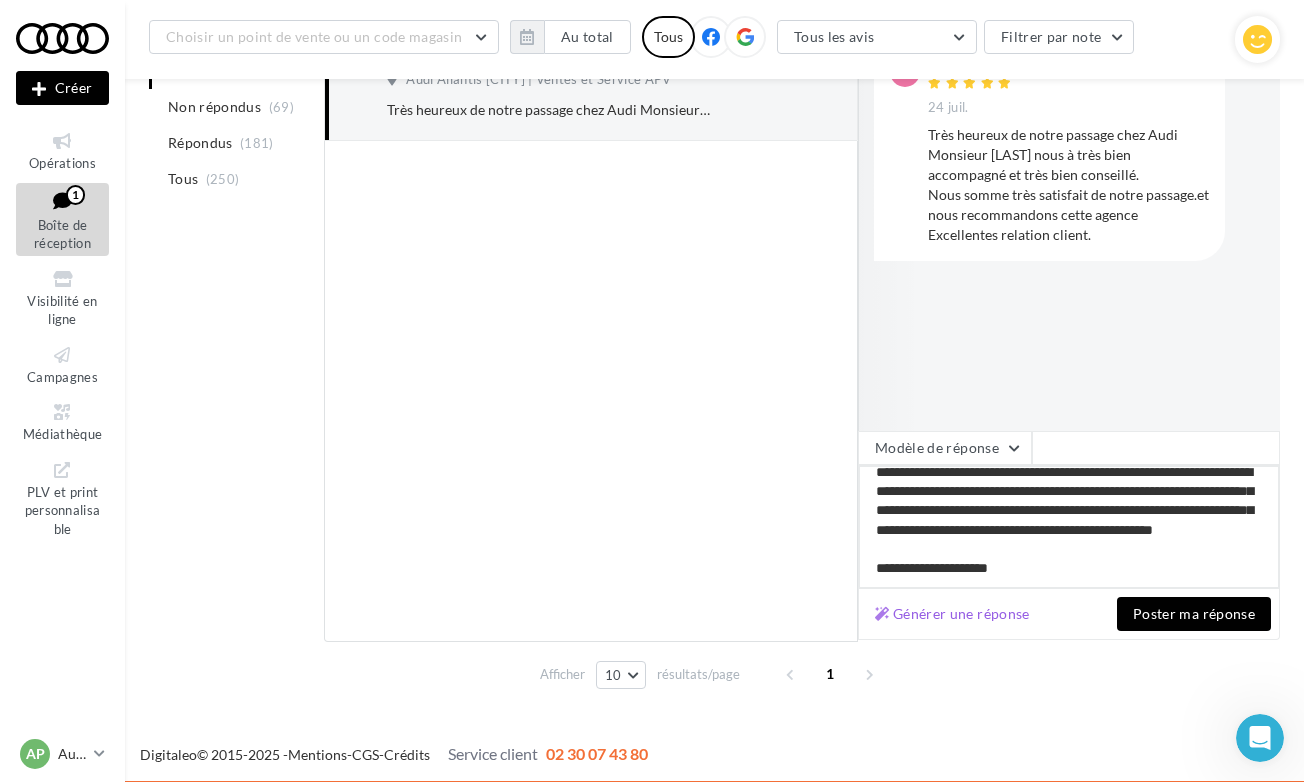 type on "**********" 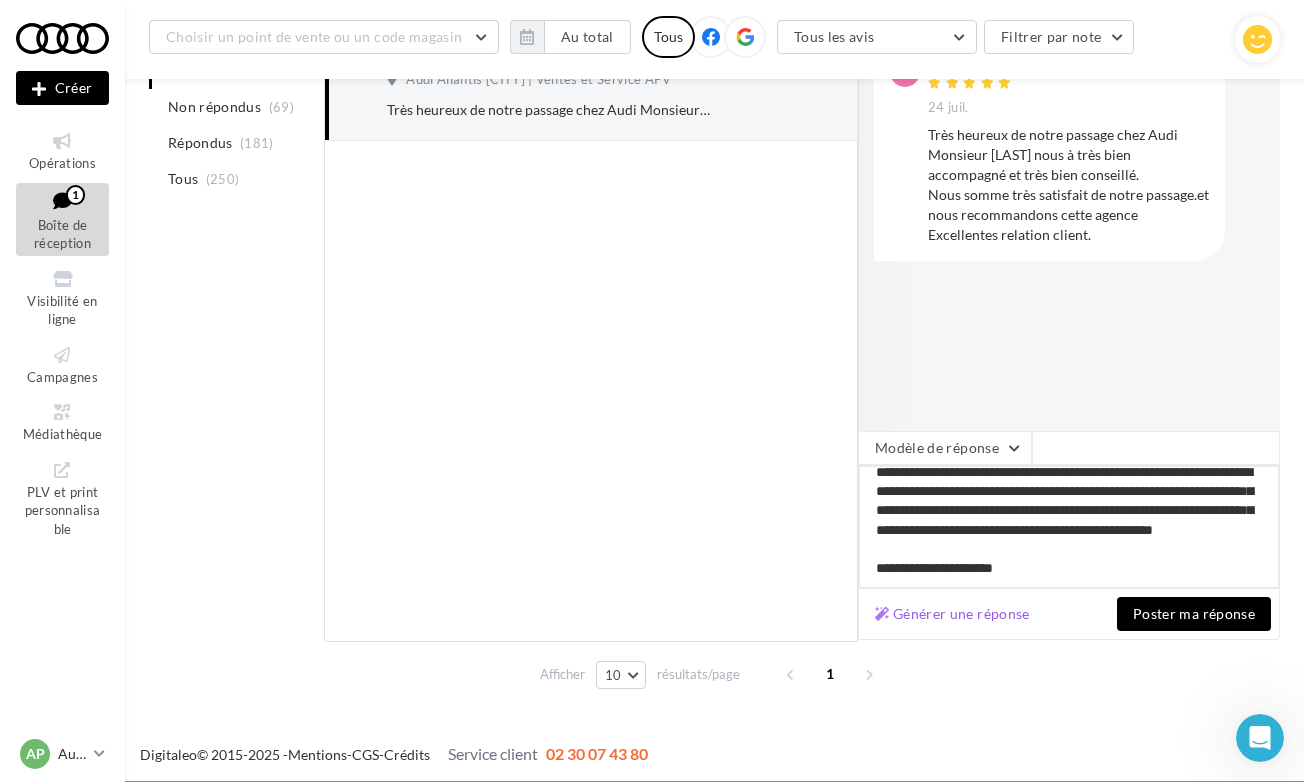 type on "**********" 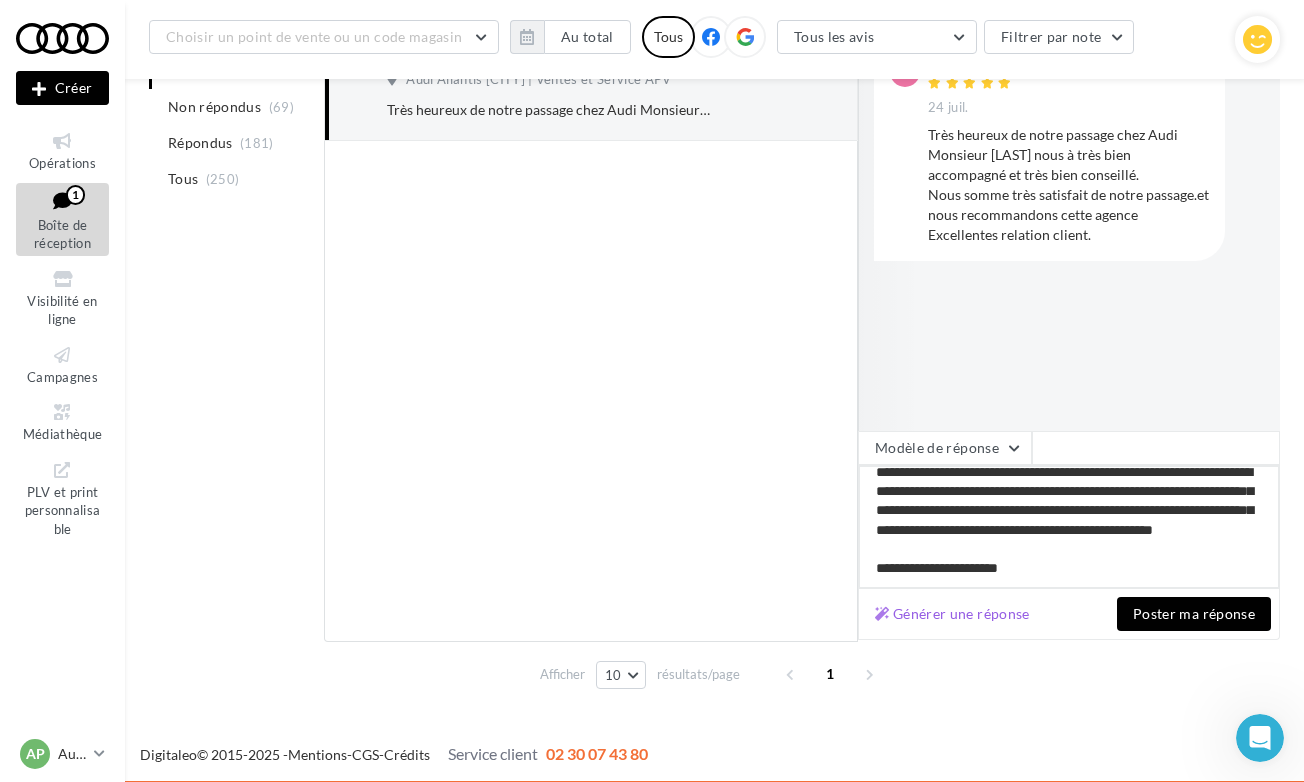 type on "**********" 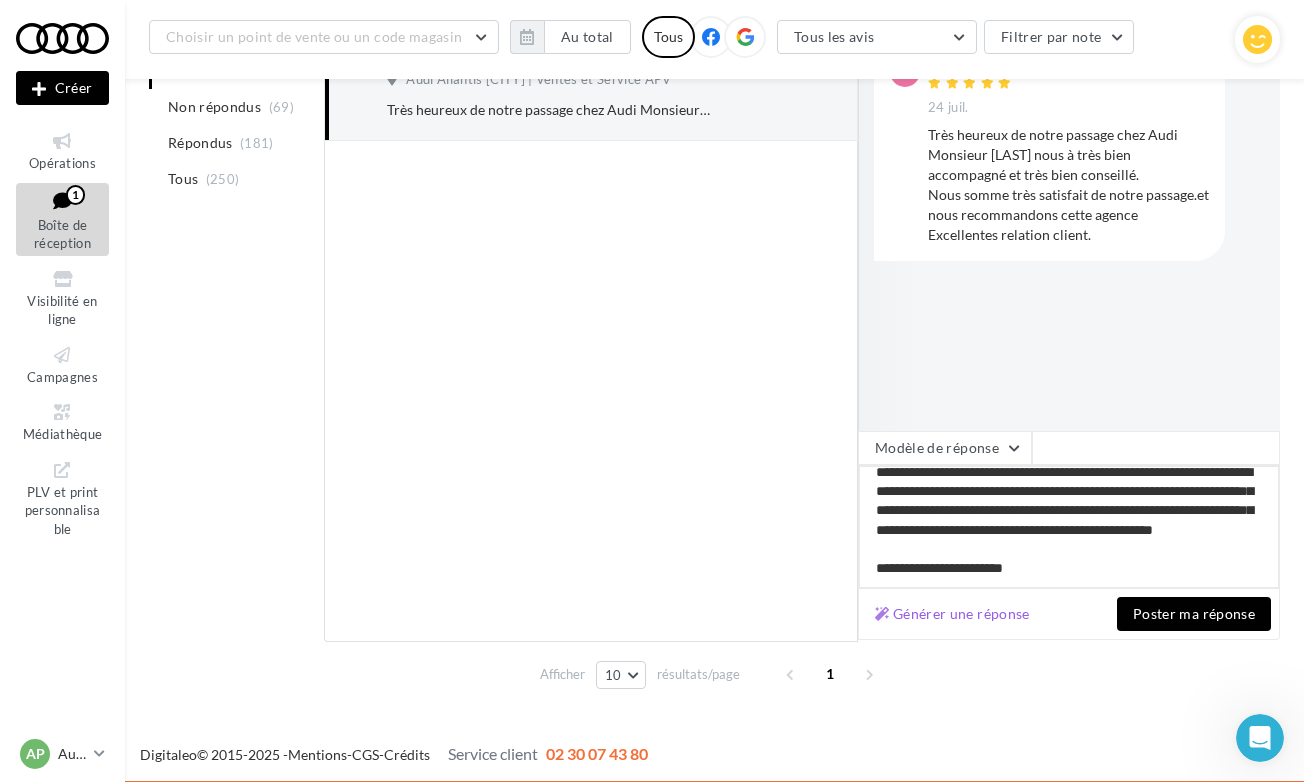 type on "**********" 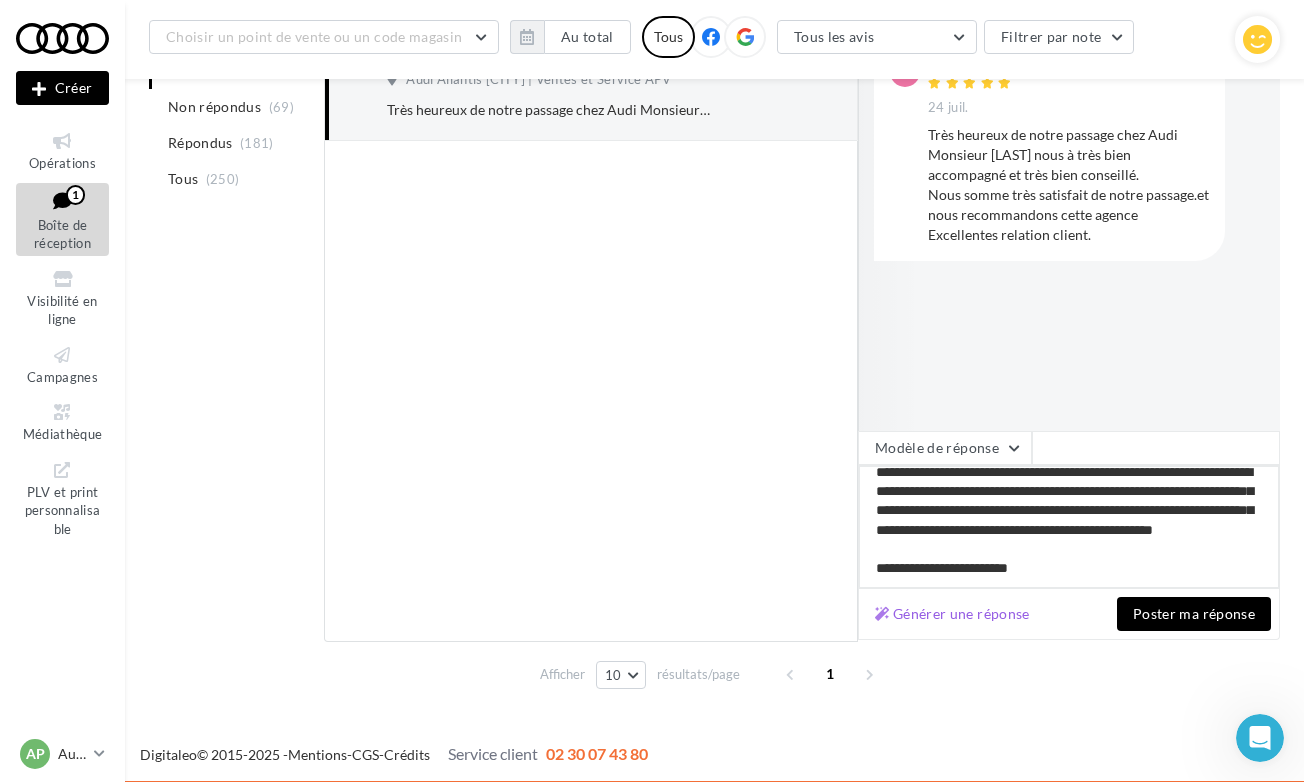 type on "**********" 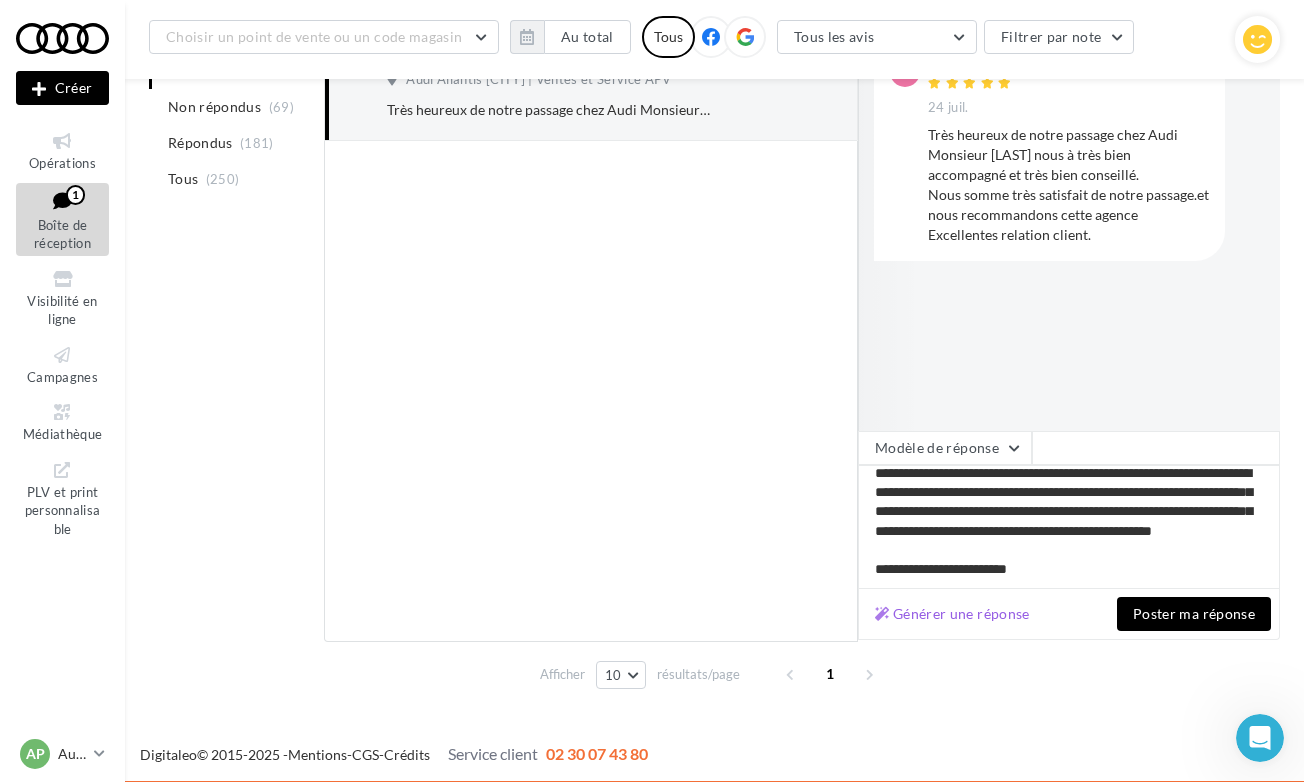 click on "Poster ma réponse" at bounding box center (1194, 614) 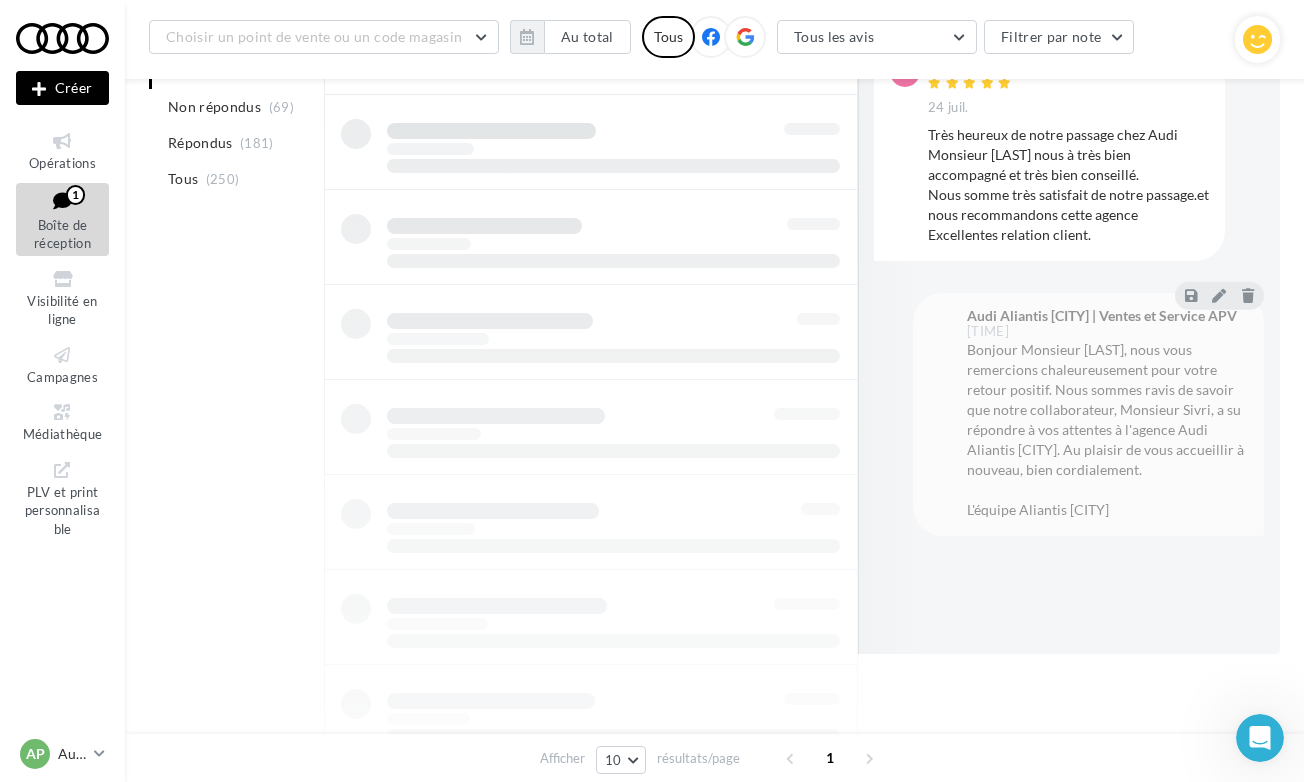 scroll, scrollTop: 52, scrollLeft: 0, axis: vertical 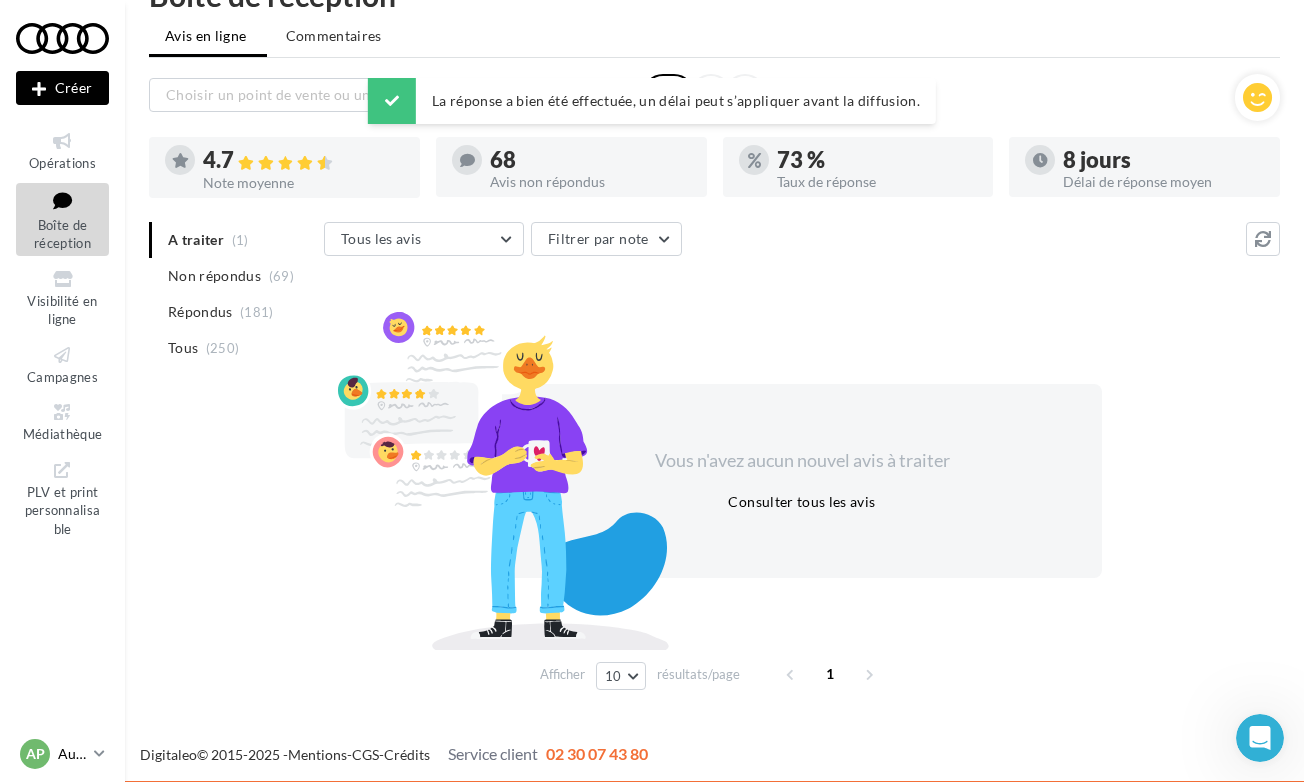 click on "AP     Audi [CITY]   audi-pari-gest" at bounding box center (62, 754) 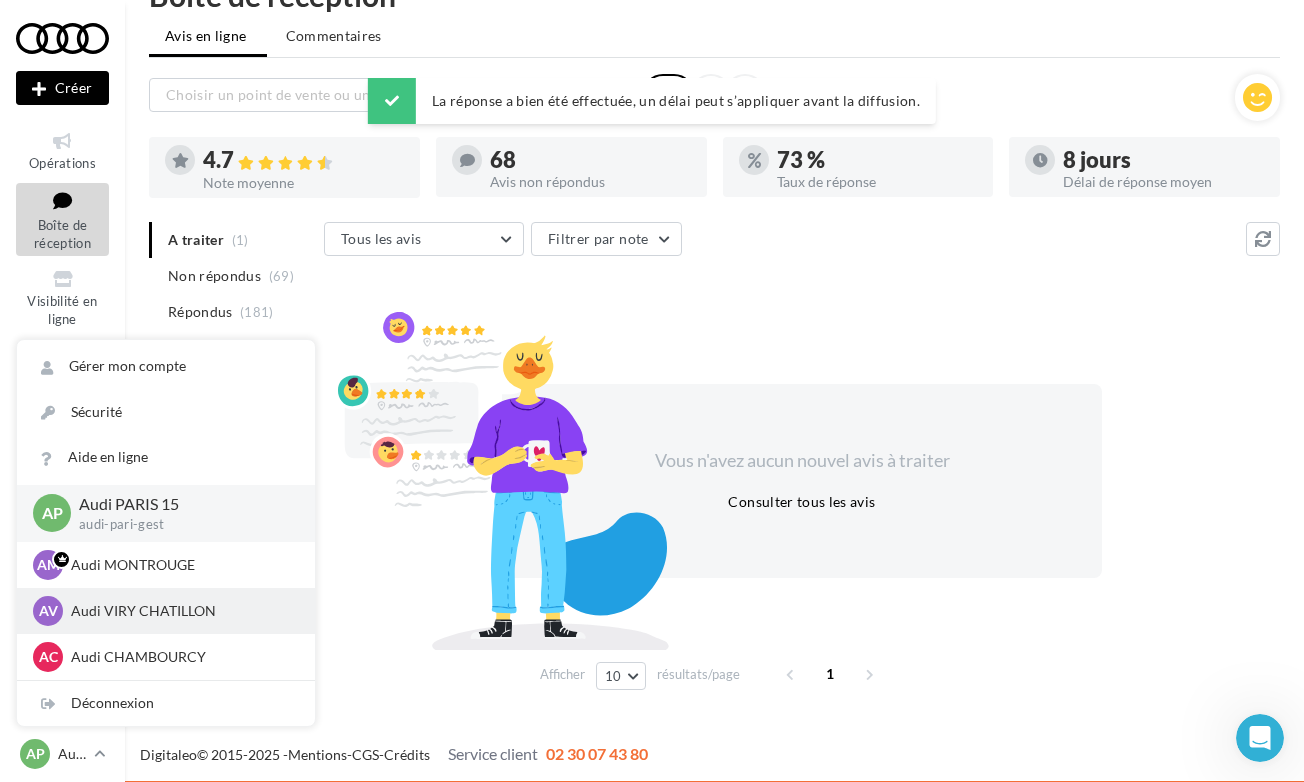 click on "Audi VIRY CHATILLON" at bounding box center [181, 611] 